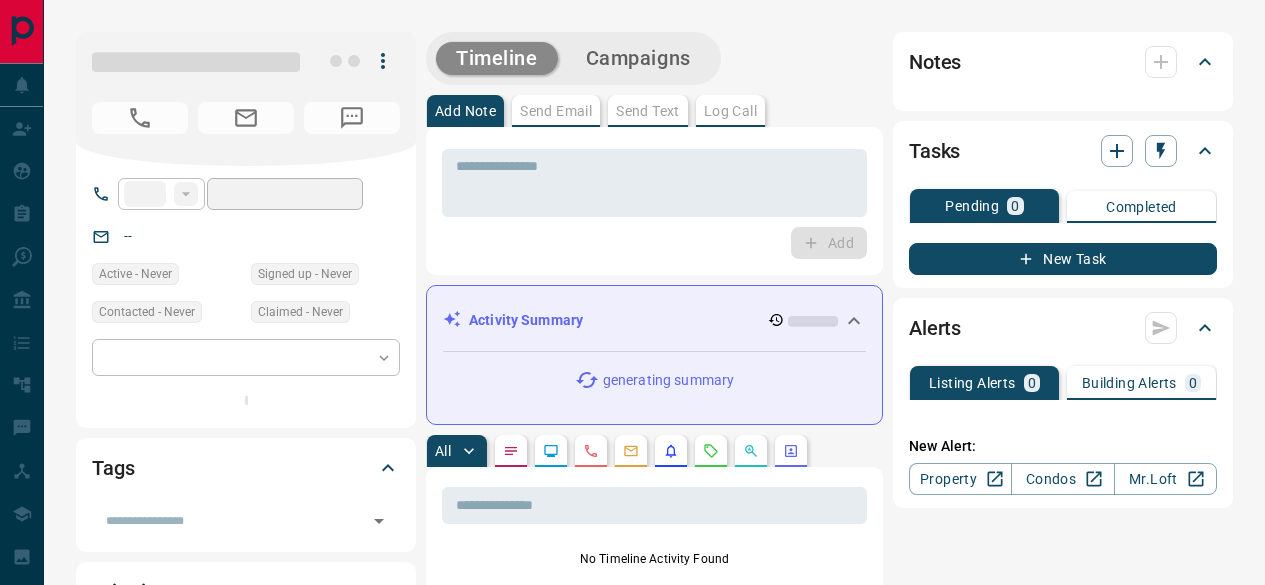 scroll, scrollTop: 0, scrollLeft: 0, axis: both 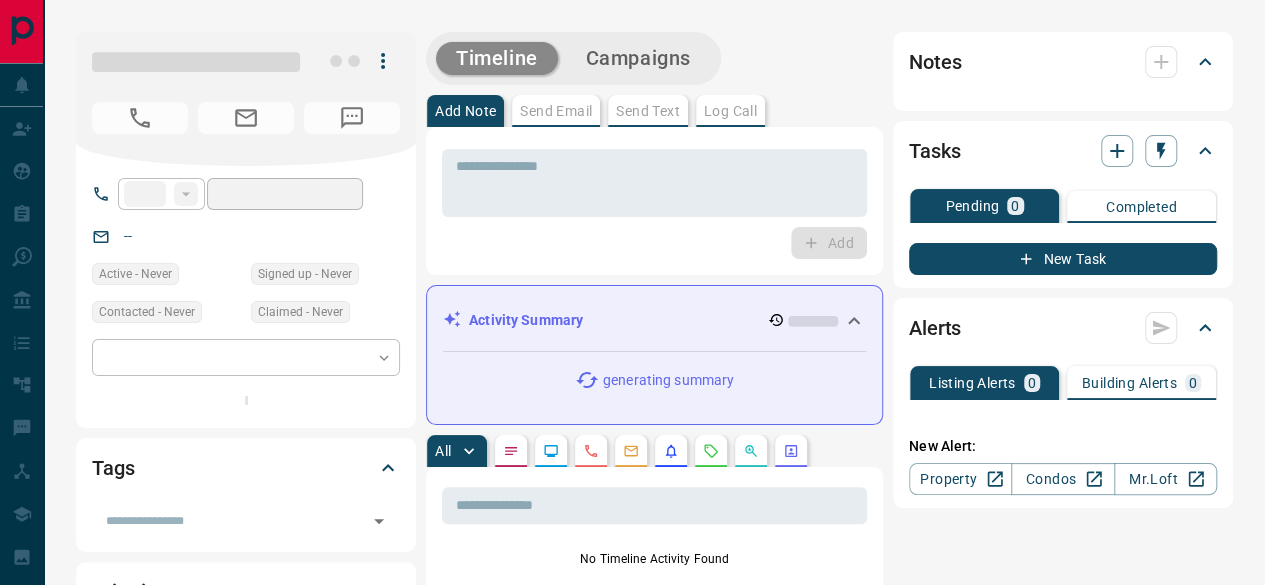 type on "**" 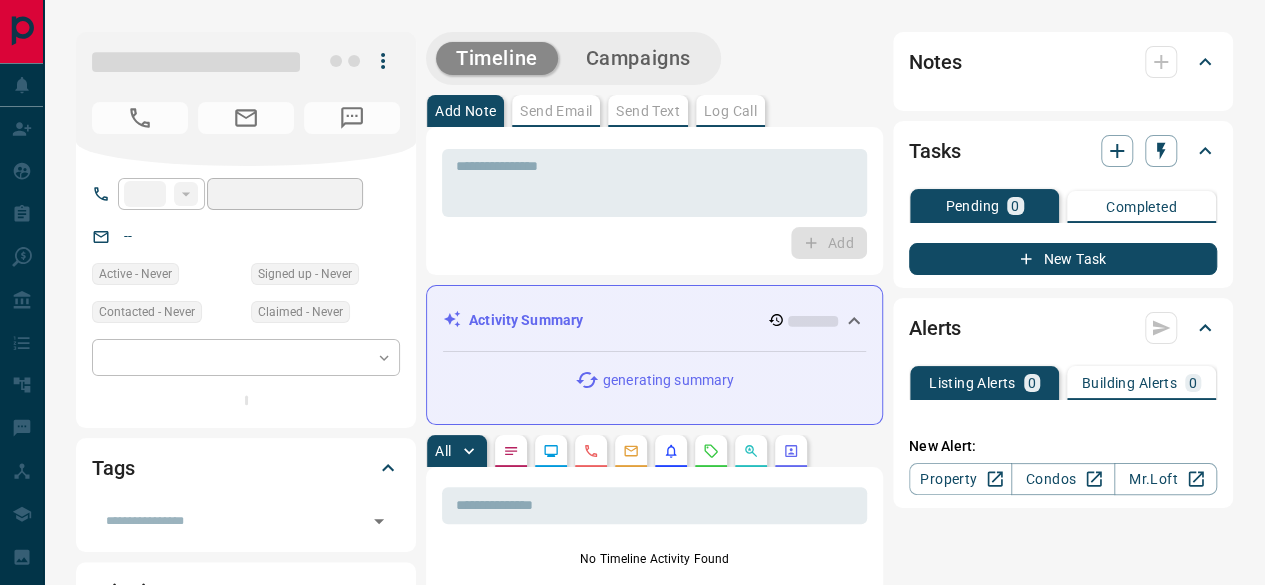 type on "**********" 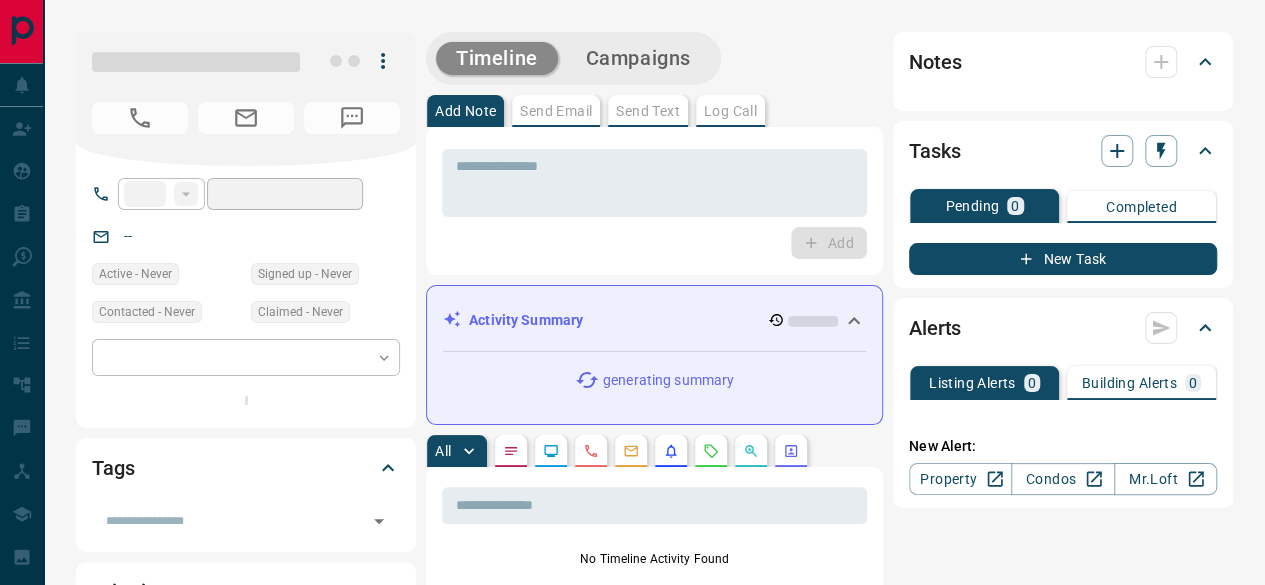 type on "*" 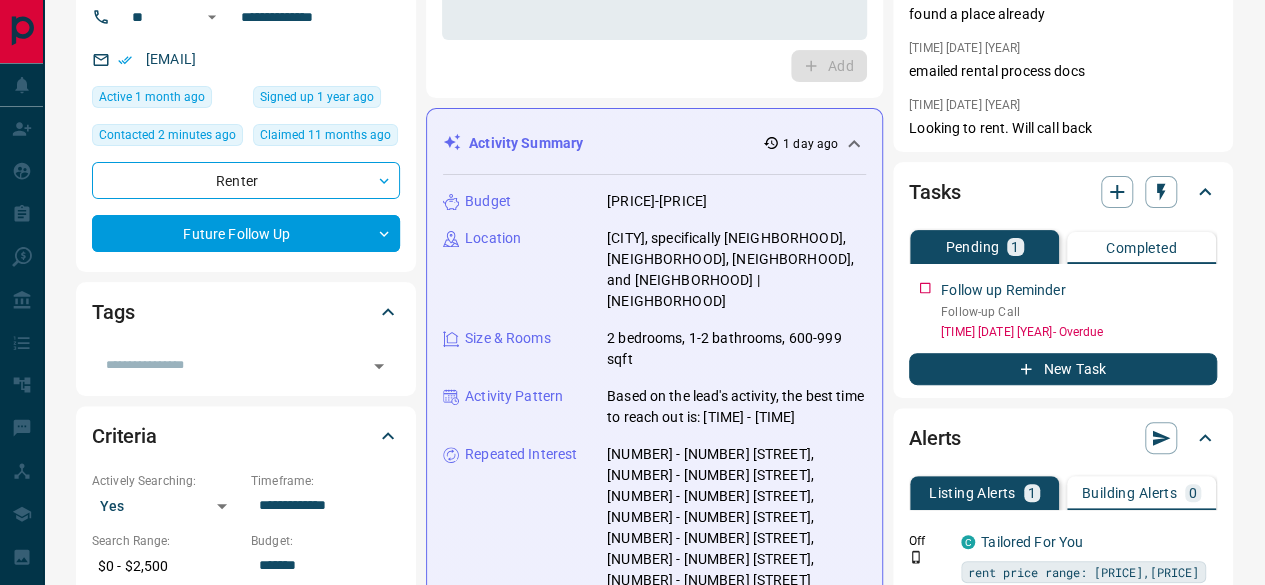 scroll, scrollTop: 0, scrollLeft: 0, axis: both 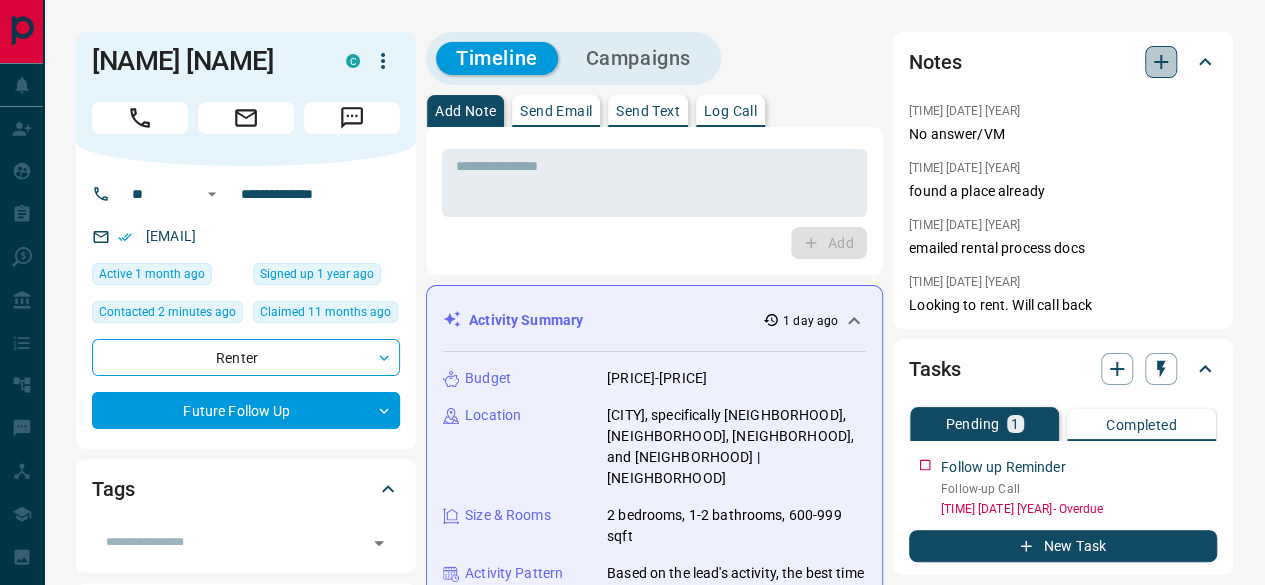 click 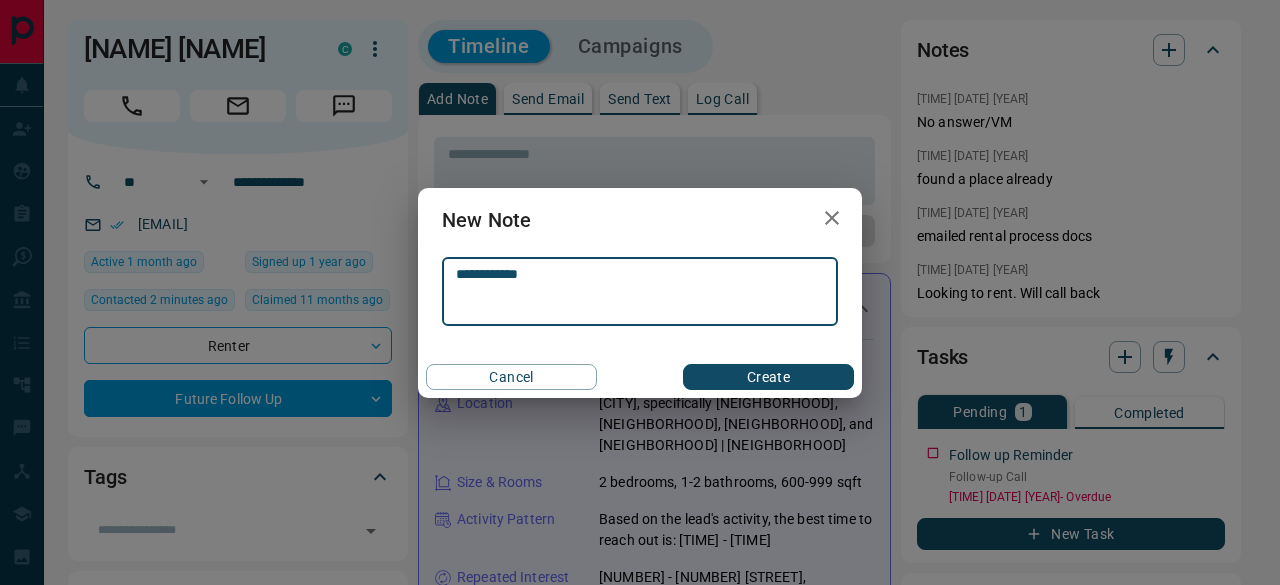 type on "**********" 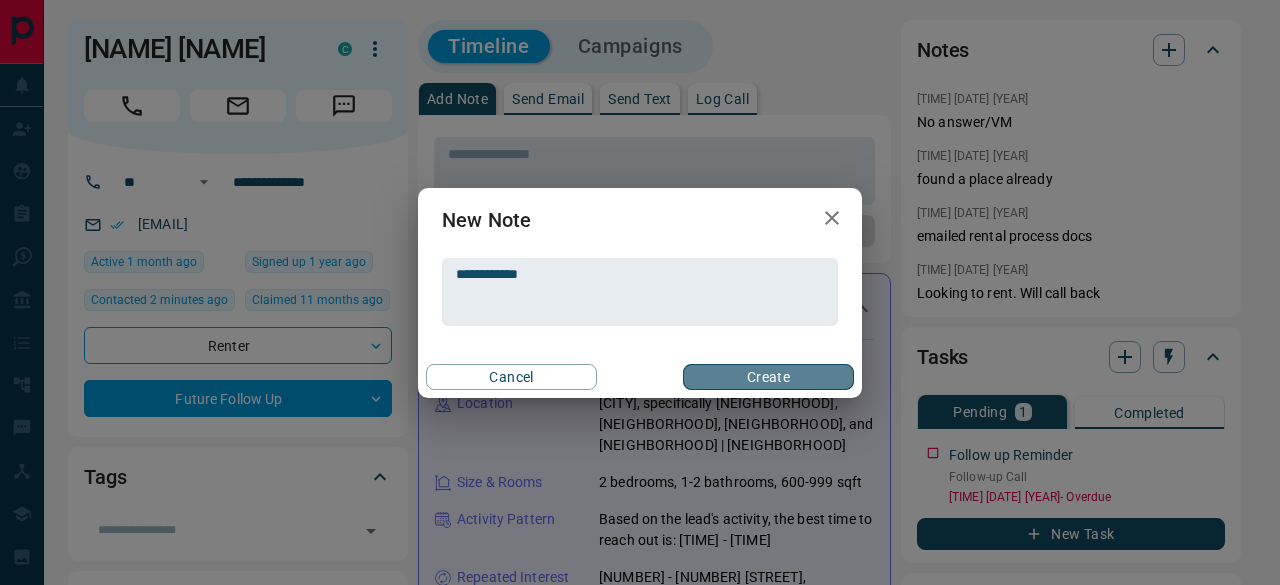 drag, startPoint x: 747, startPoint y: 366, endPoint x: 774, endPoint y: 359, distance: 27.89265 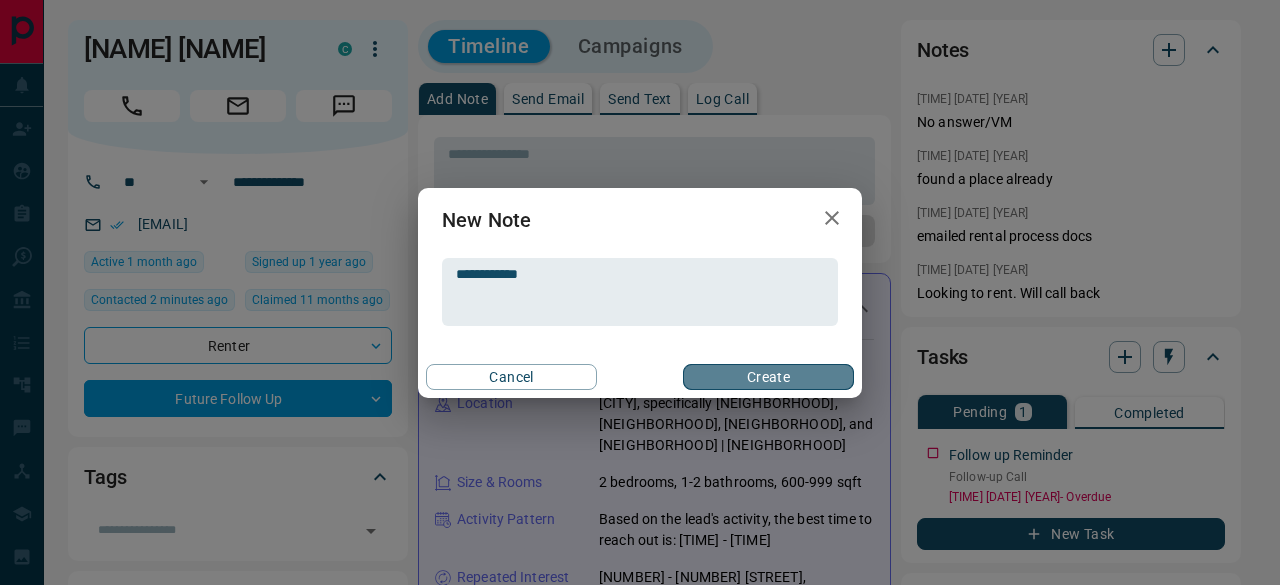 click on "Create" at bounding box center [768, 377] 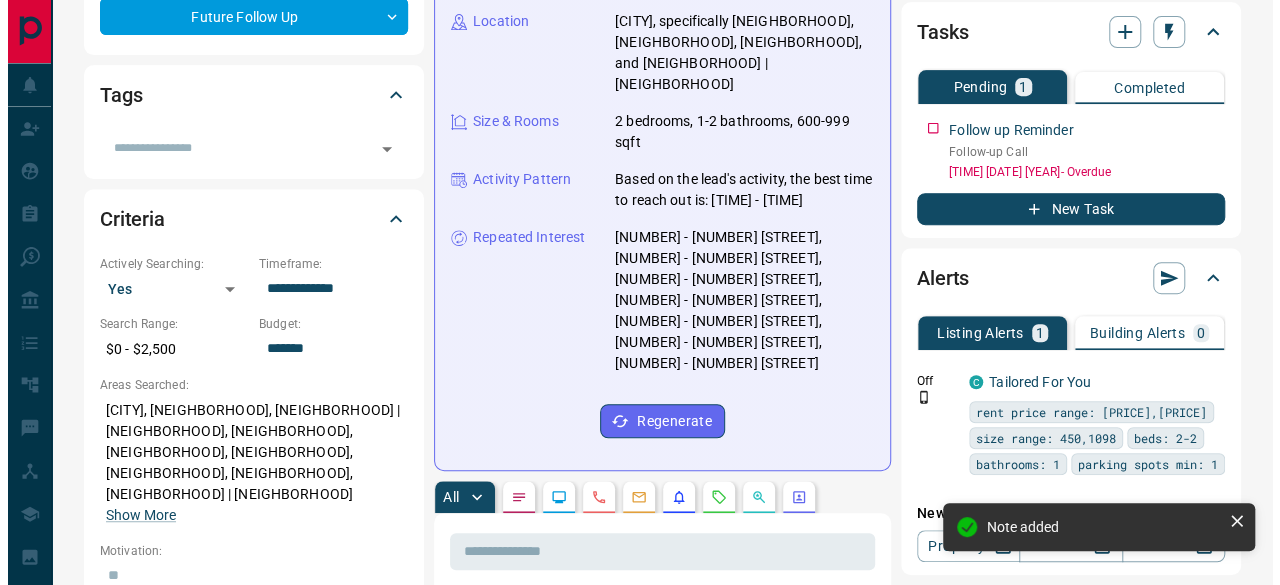 scroll, scrollTop: 400, scrollLeft: 0, axis: vertical 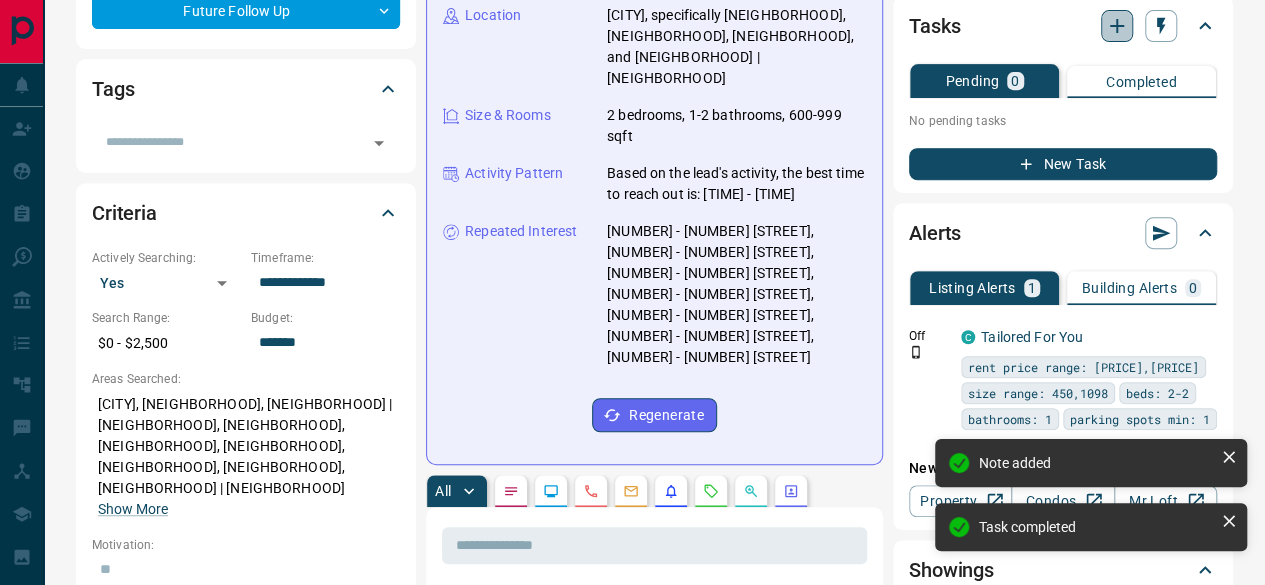 click 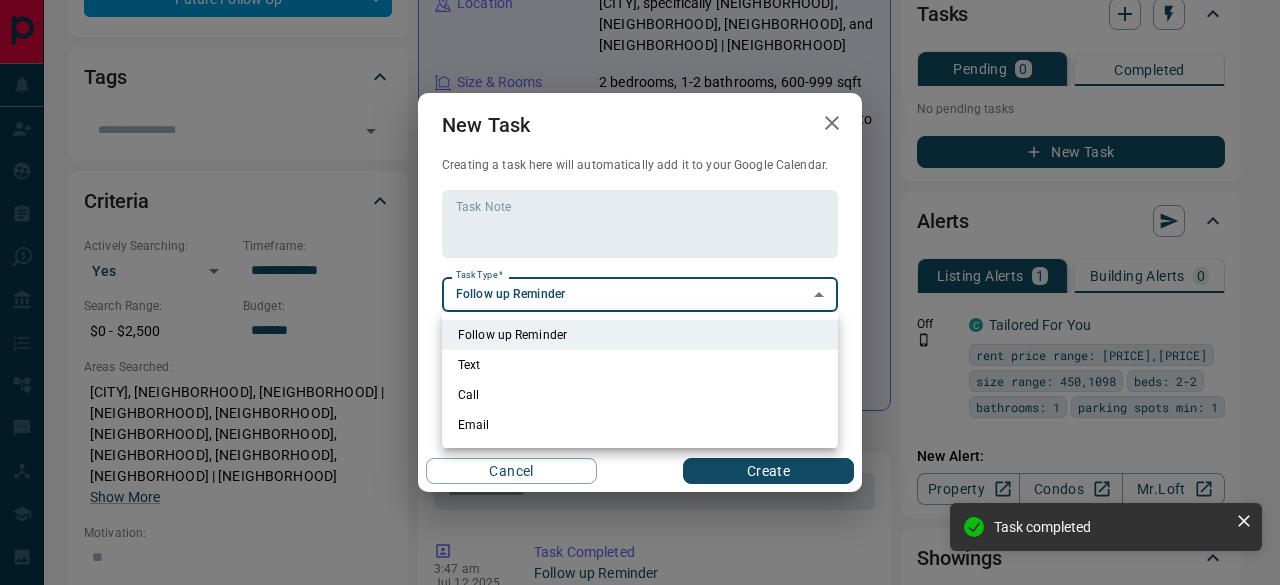 drag, startPoint x: 590, startPoint y: 295, endPoint x: 494, endPoint y: 311, distance: 97.3242 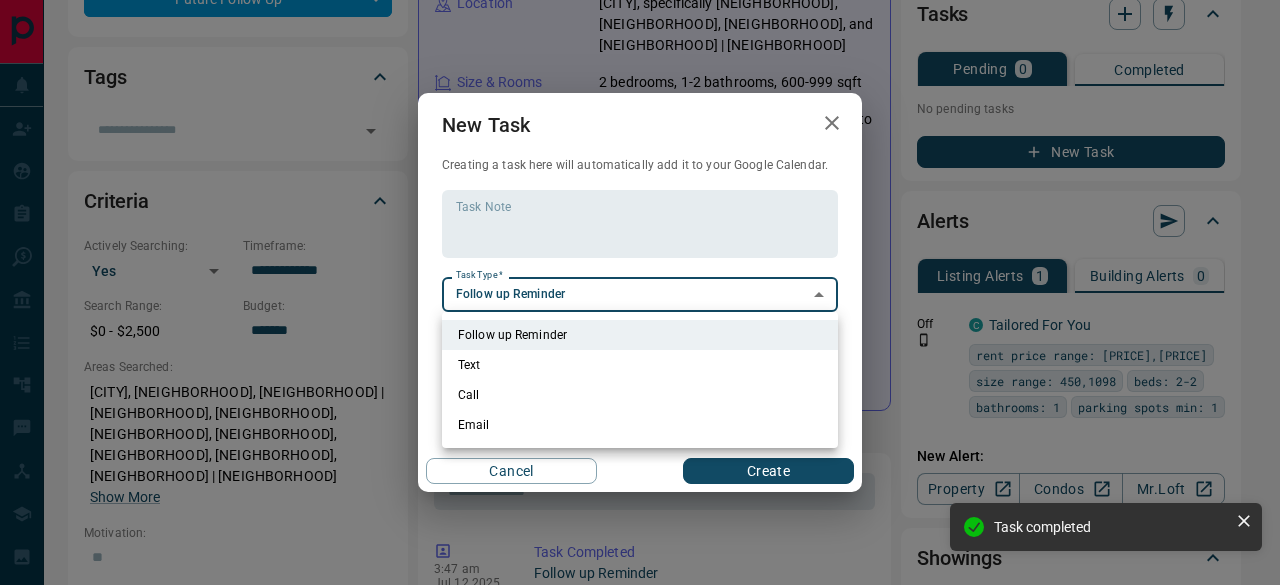 click on "**********" at bounding box center [640, 888] 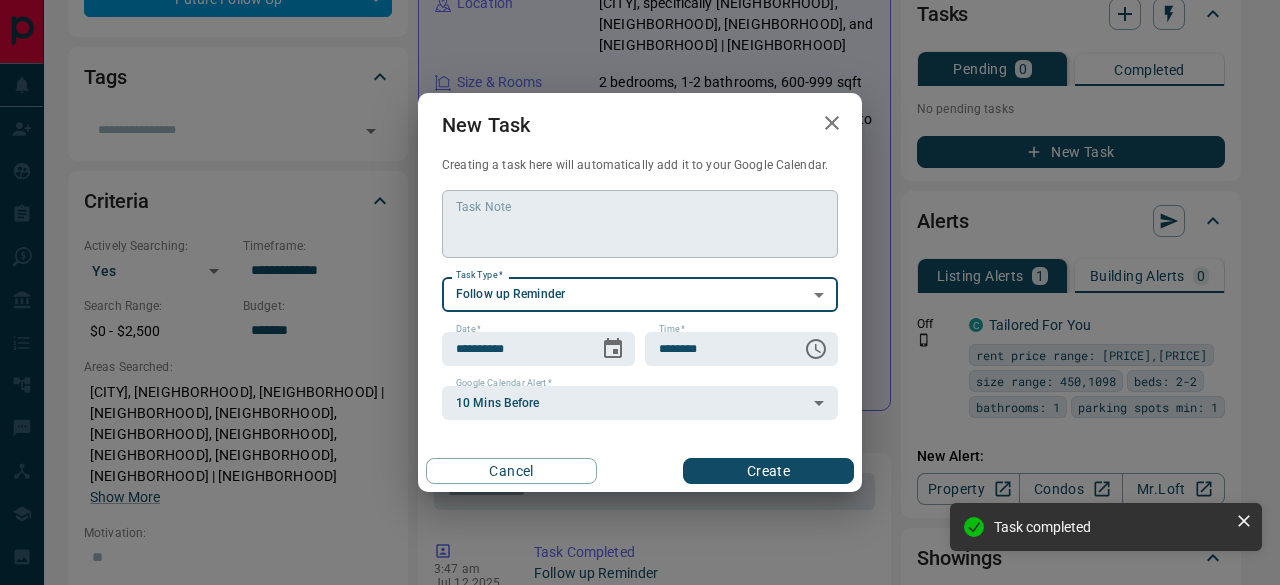 click on "Task Note" at bounding box center [640, 223] 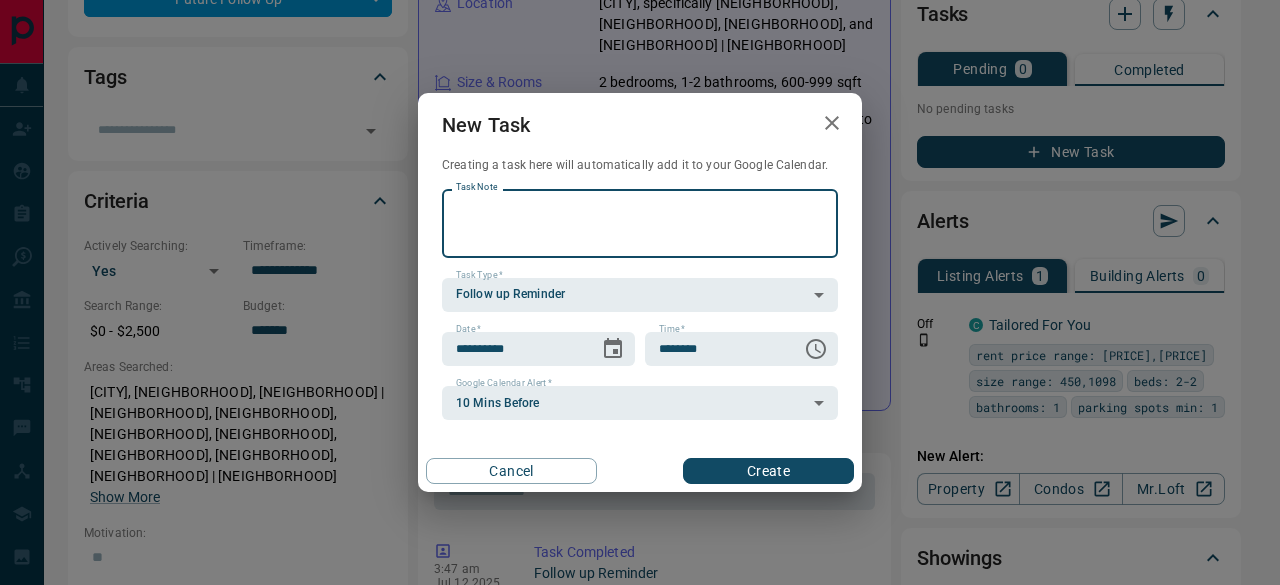 type on "*" 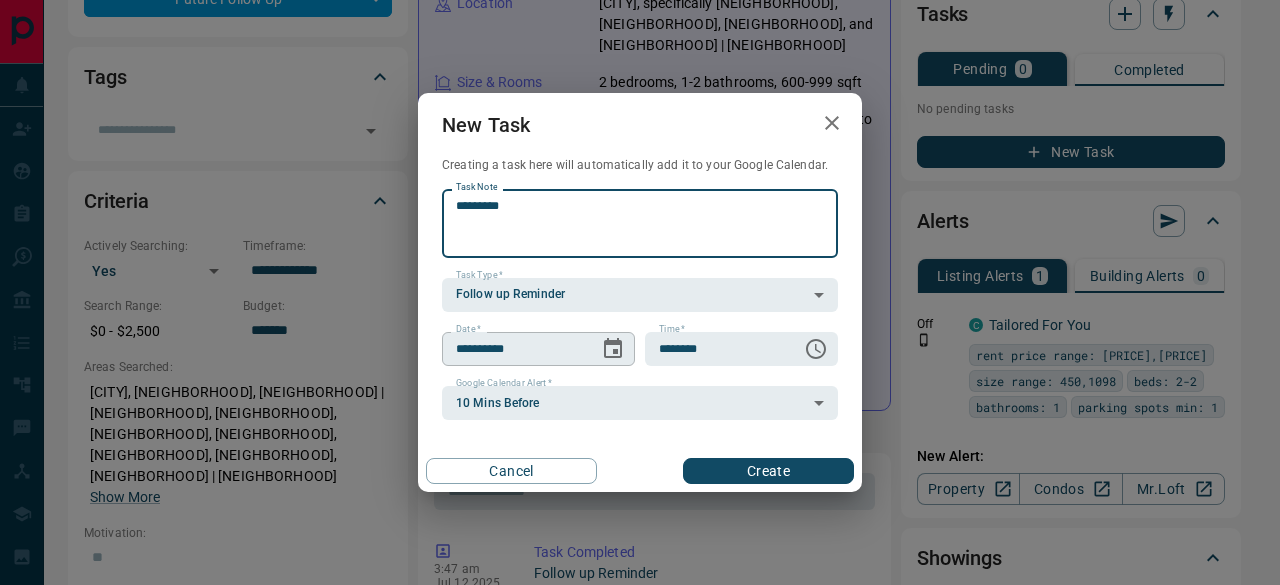 type on "*********" 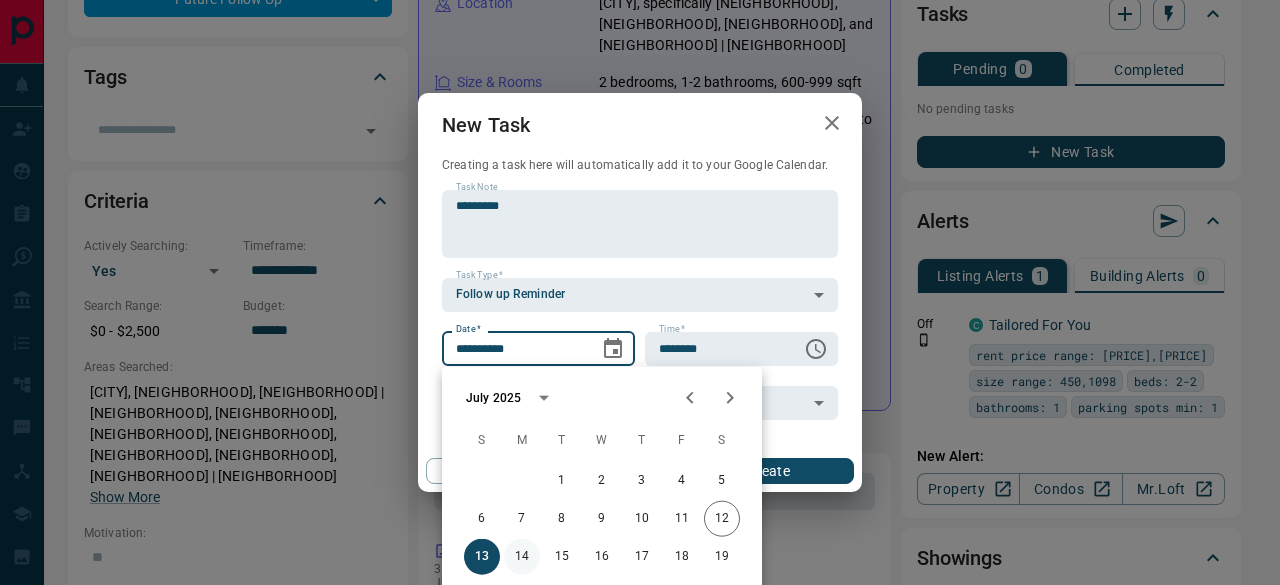 click on "14" at bounding box center [522, 557] 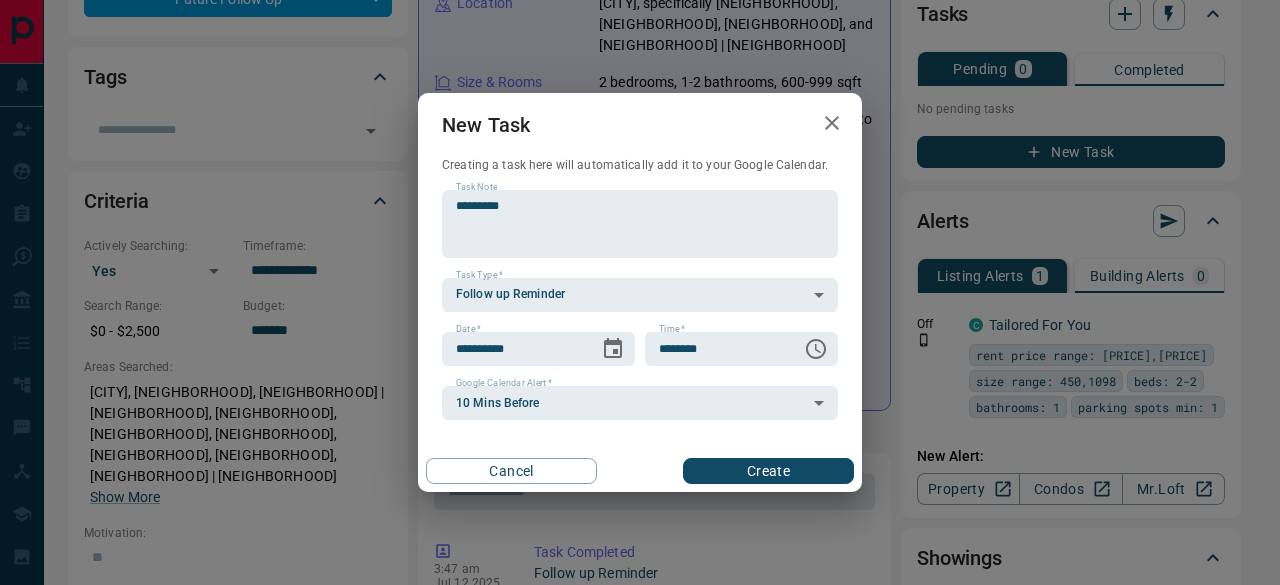 click on "1 2 3 4 5 6 7 8 9 10 11 12 13 14 15 16 17 18 19 20 21 22 23 24 25 26 27 28 29 30 31" at bounding box center (602, 487) 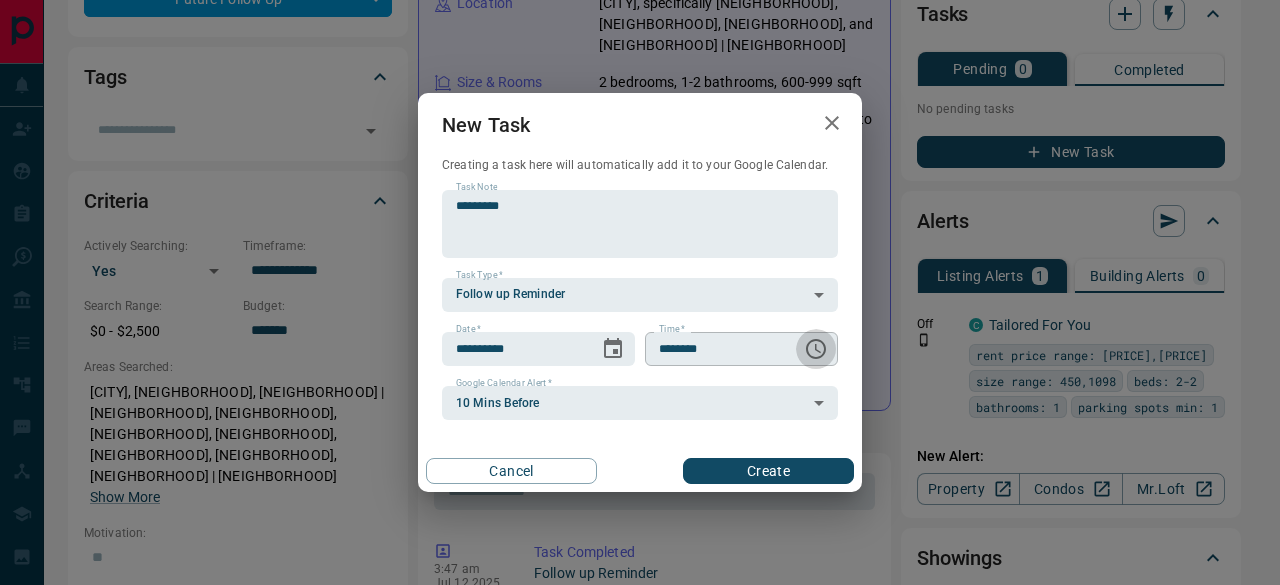 click 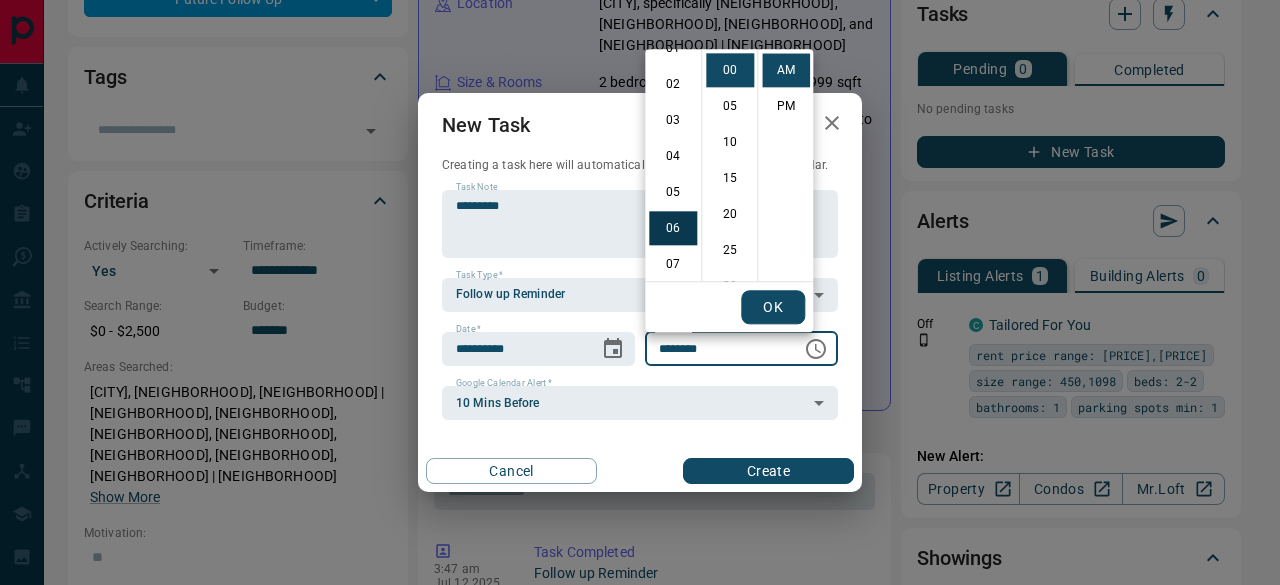 scroll, scrollTop: 0, scrollLeft: 0, axis: both 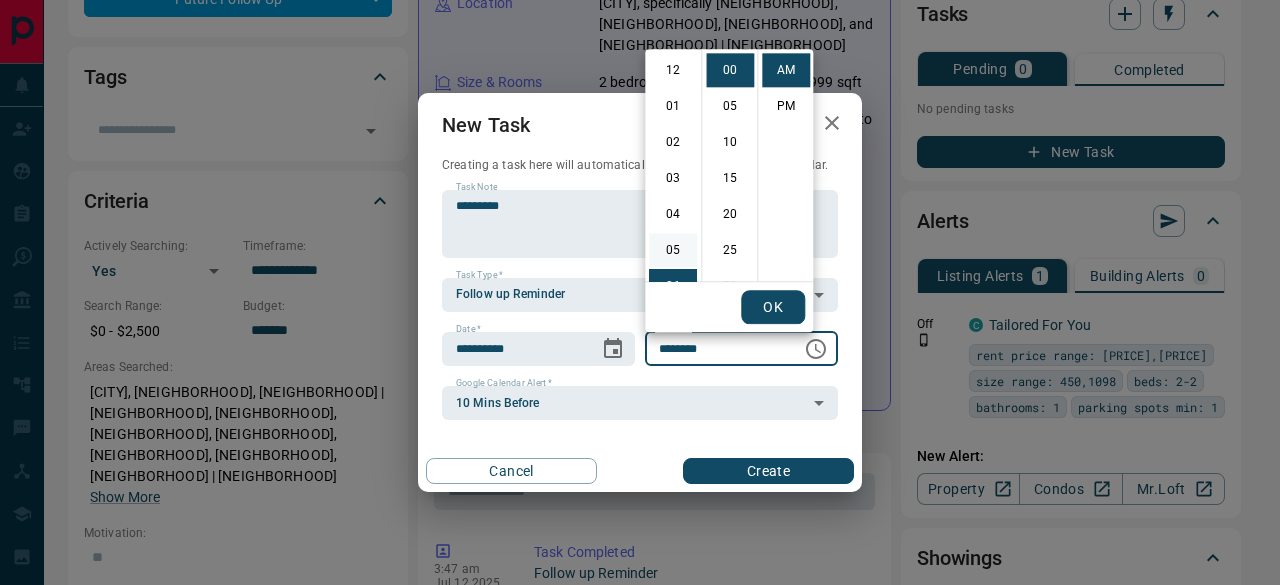 click on "05" at bounding box center [673, 250] 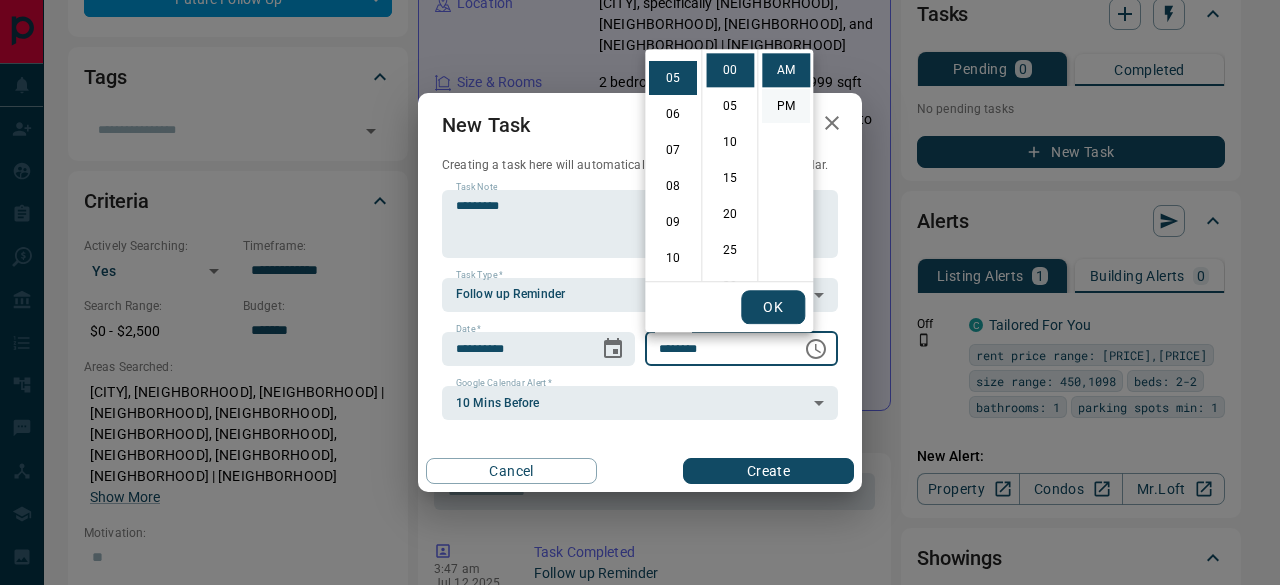 scroll, scrollTop: 180, scrollLeft: 0, axis: vertical 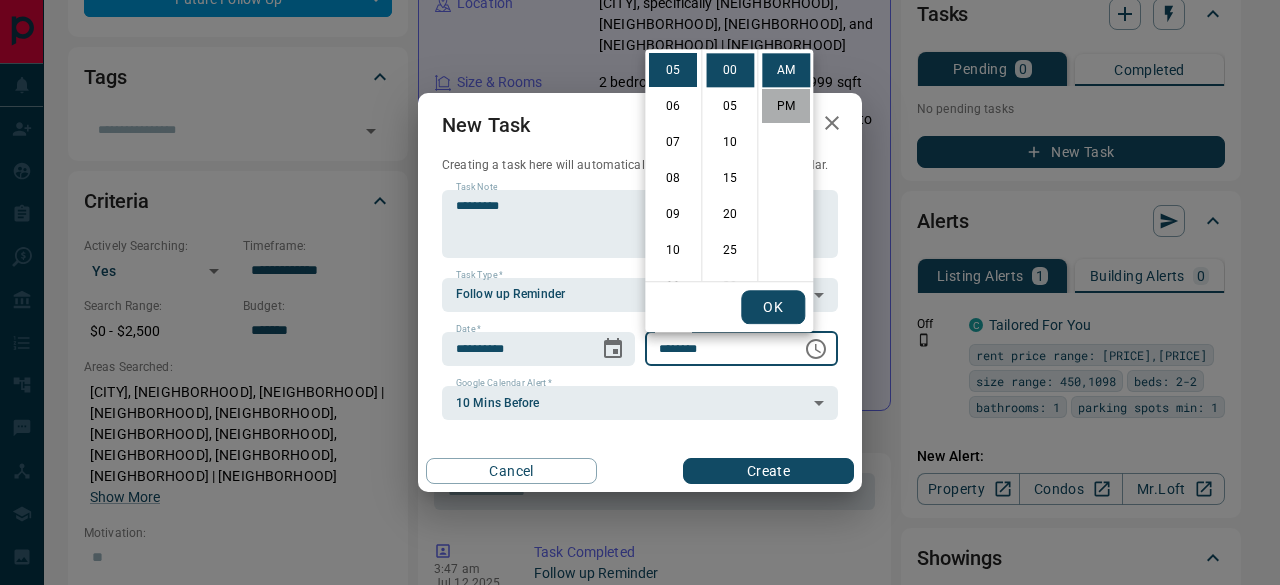 click on "PM" at bounding box center [786, 106] 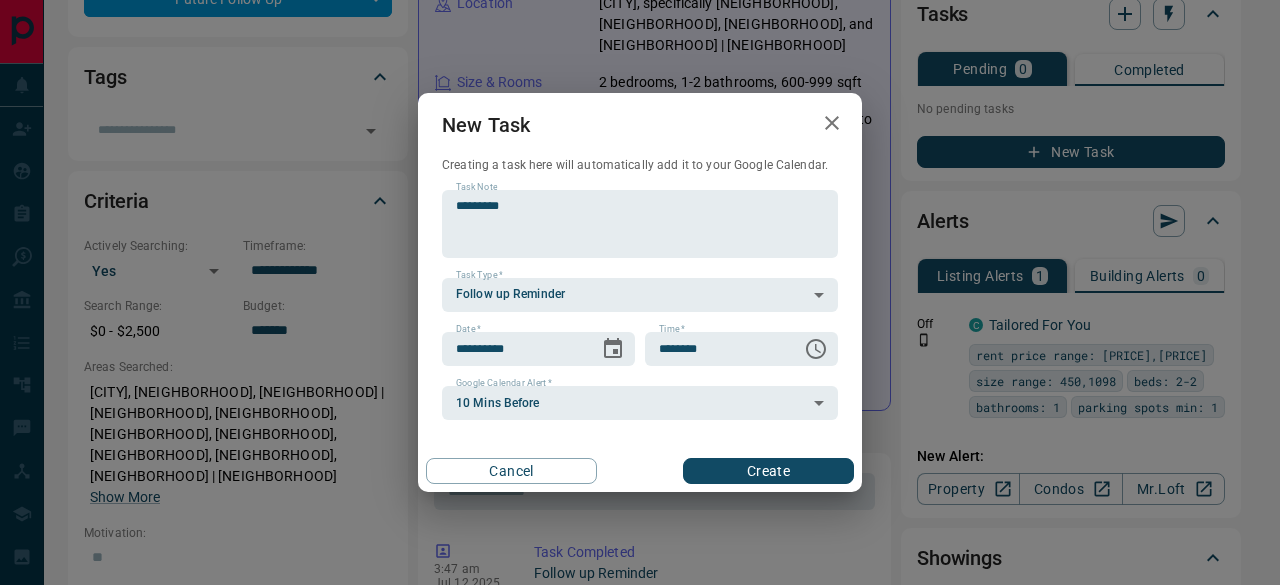 scroll, scrollTop: 30, scrollLeft: 0, axis: vertical 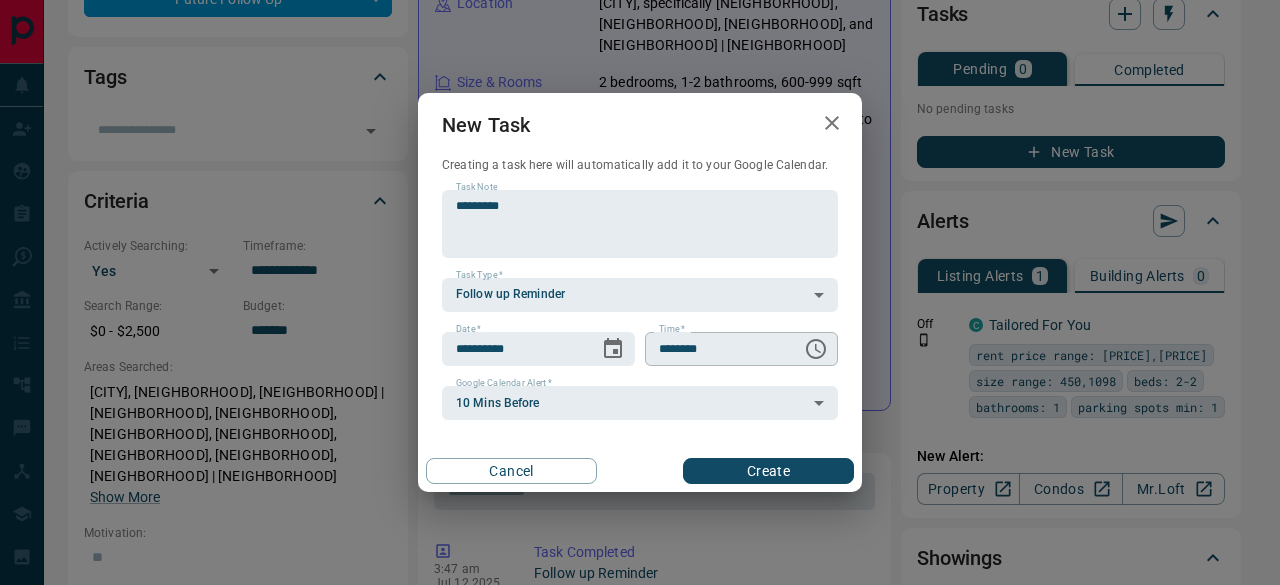 click 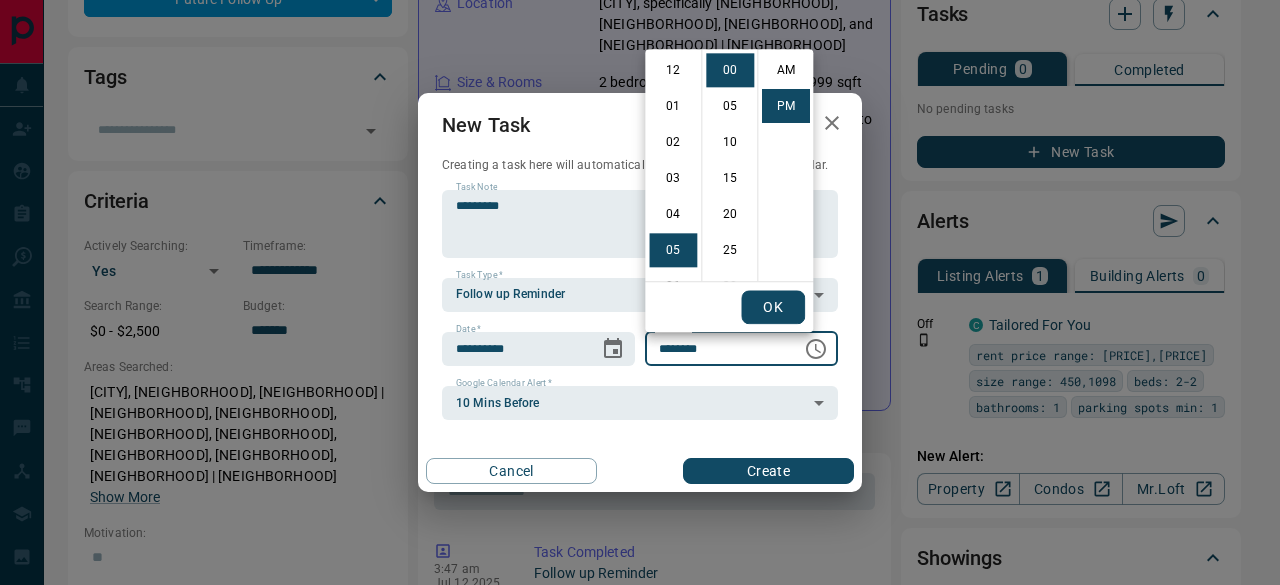 scroll, scrollTop: 180, scrollLeft: 0, axis: vertical 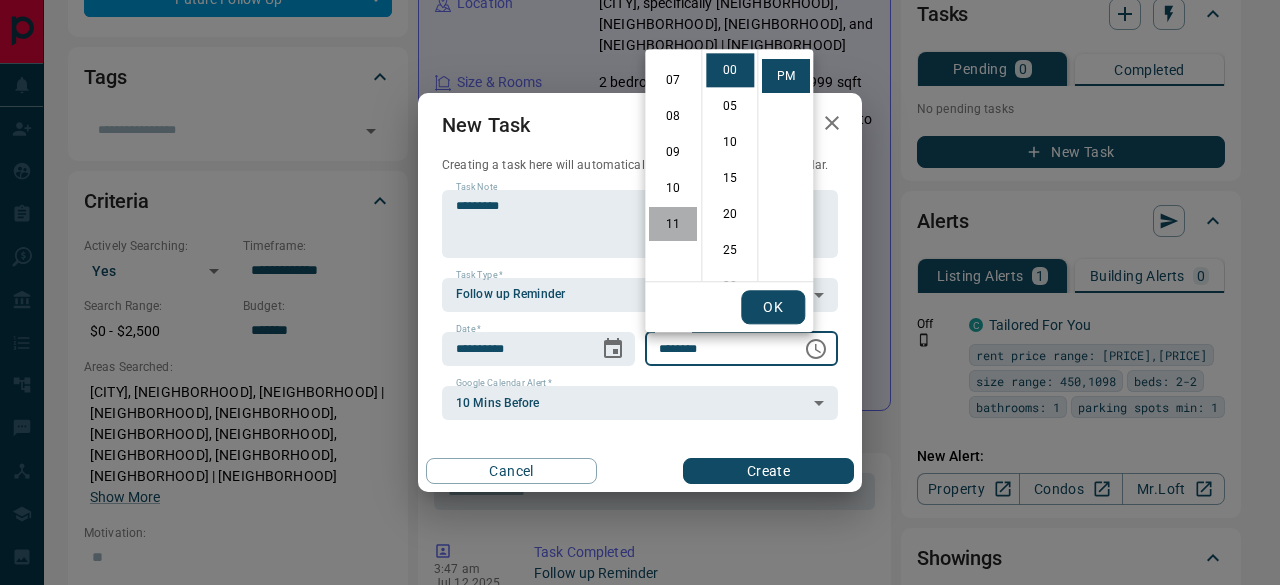 click on "11" at bounding box center [673, 224] 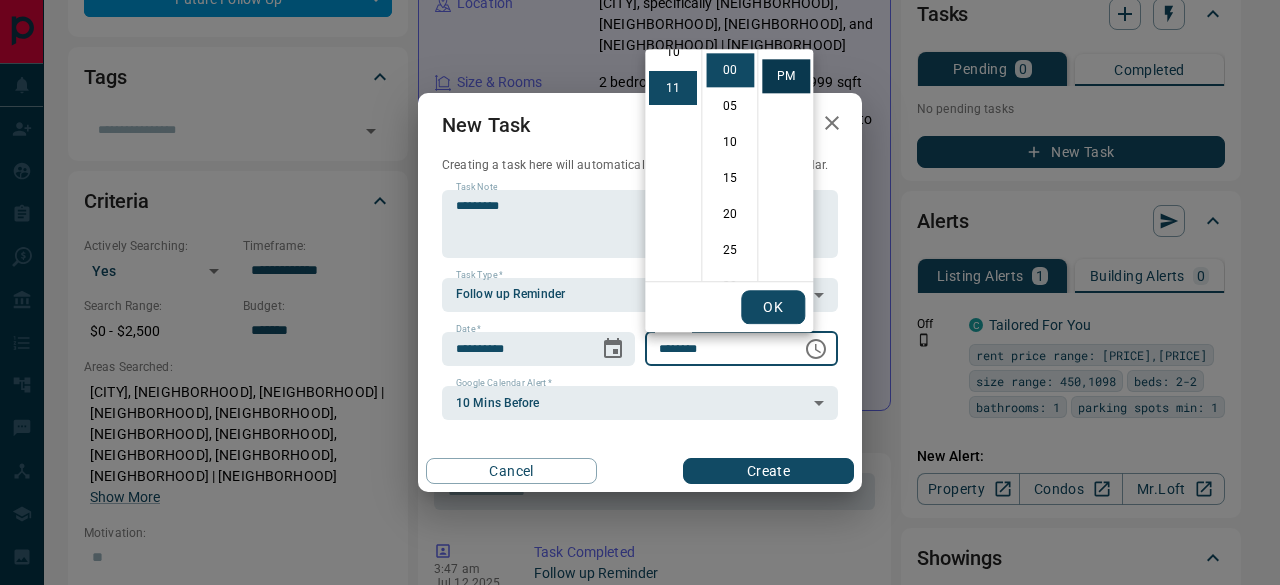 scroll, scrollTop: 390, scrollLeft: 0, axis: vertical 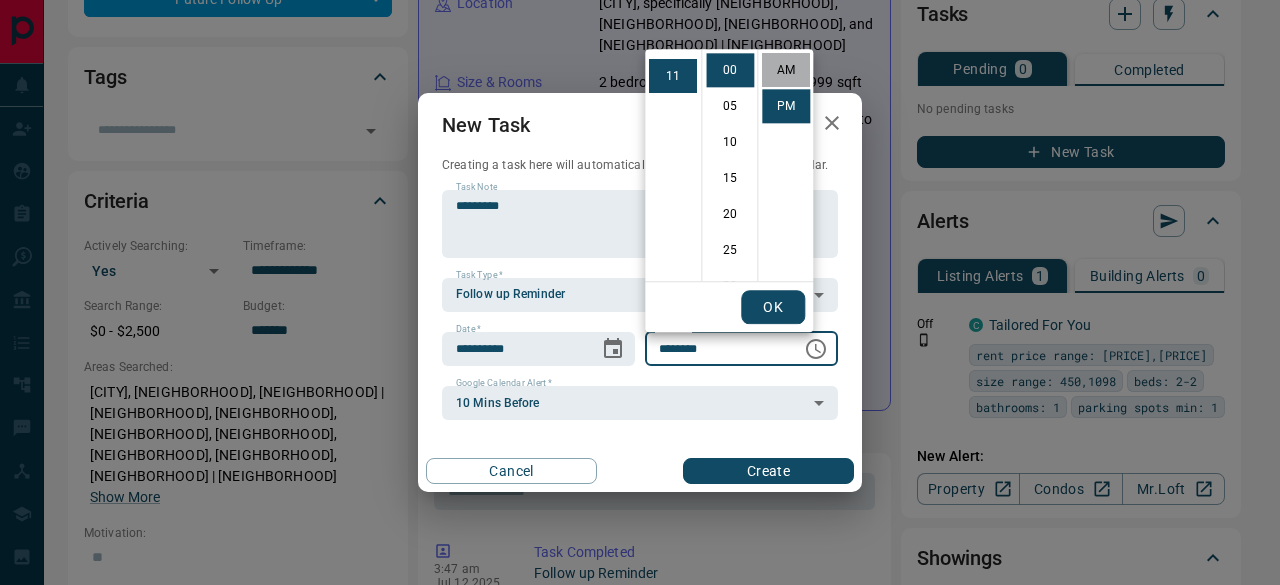 click on "AM" at bounding box center (786, 70) 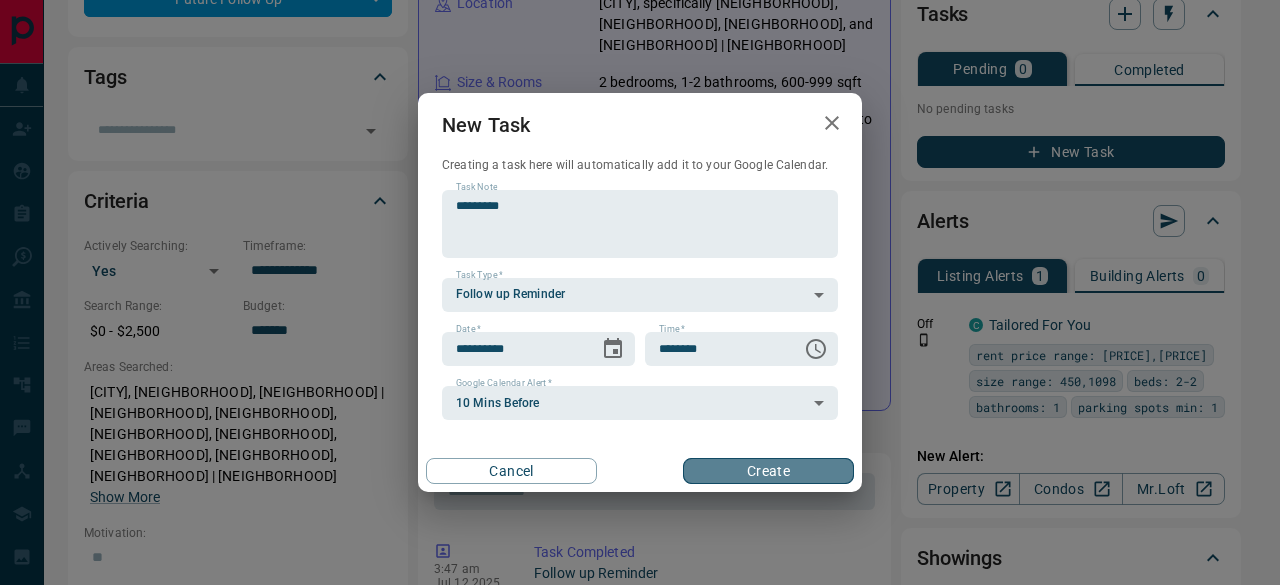 click on "Create" at bounding box center (768, 471) 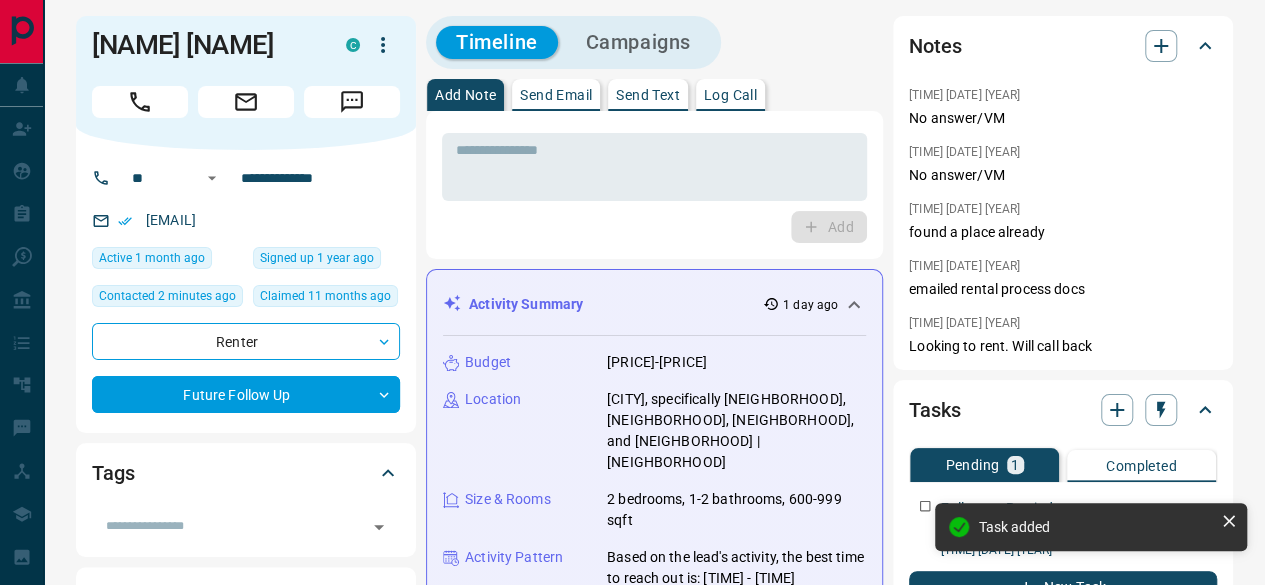 scroll, scrollTop: 0, scrollLeft: 0, axis: both 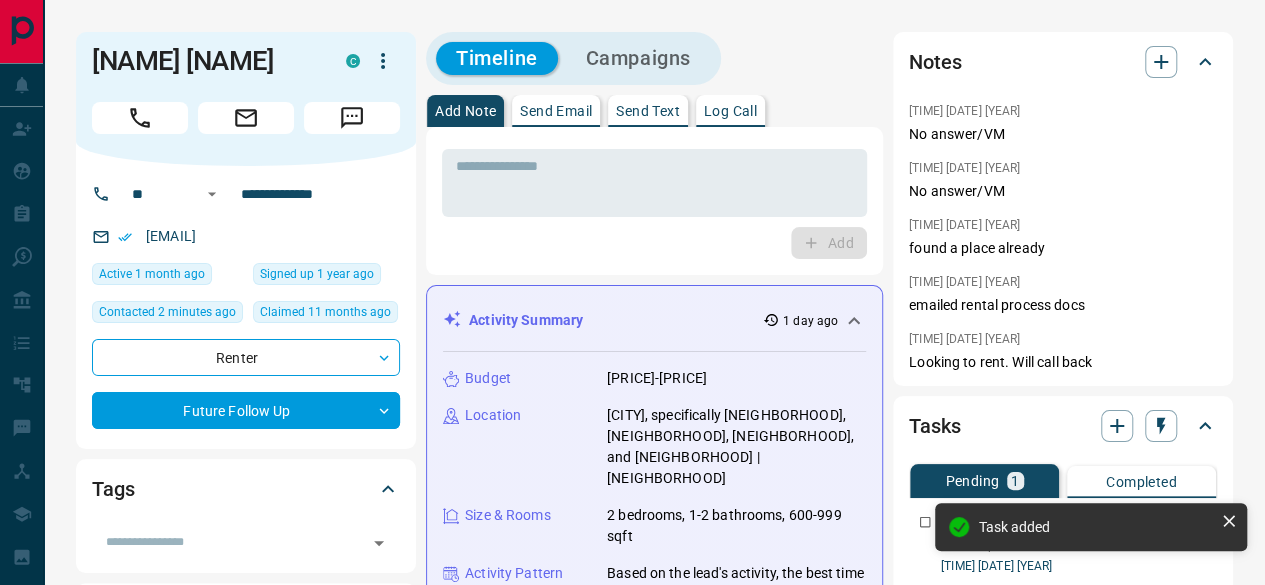 click on "Send Email" at bounding box center (556, 111) 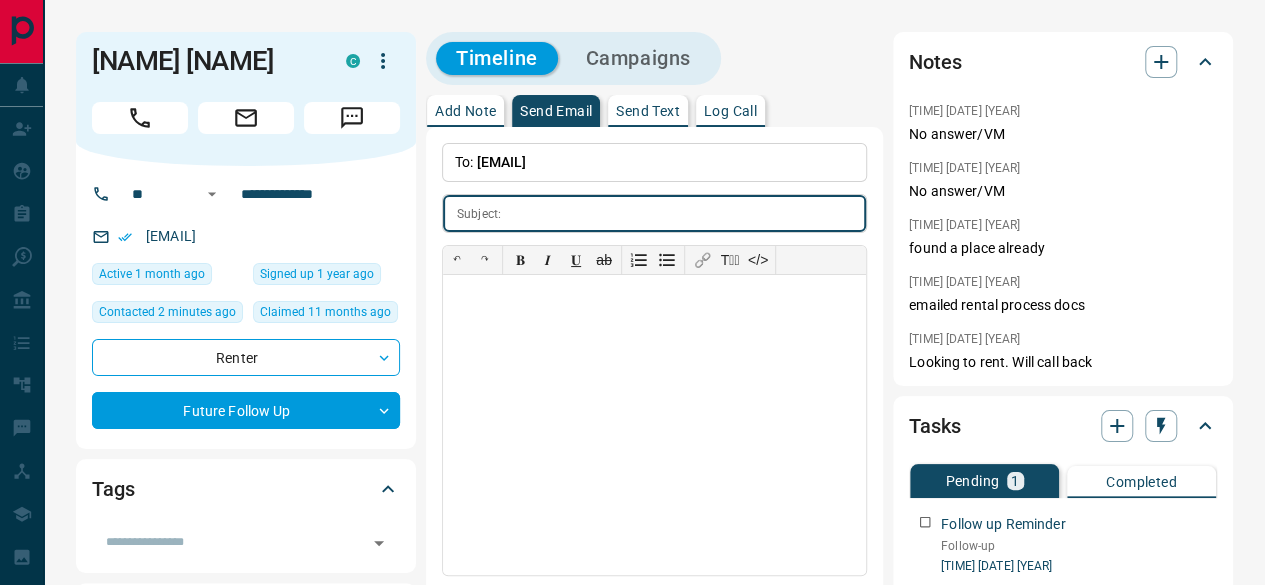 click at bounding box center (687, 213) 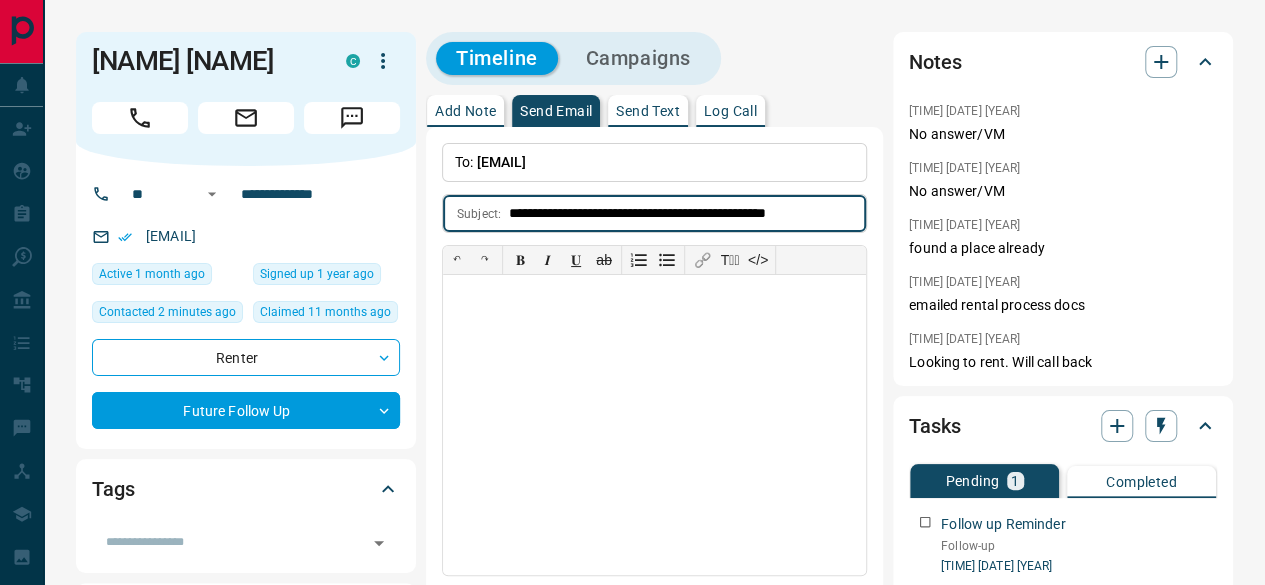 type on "**********" 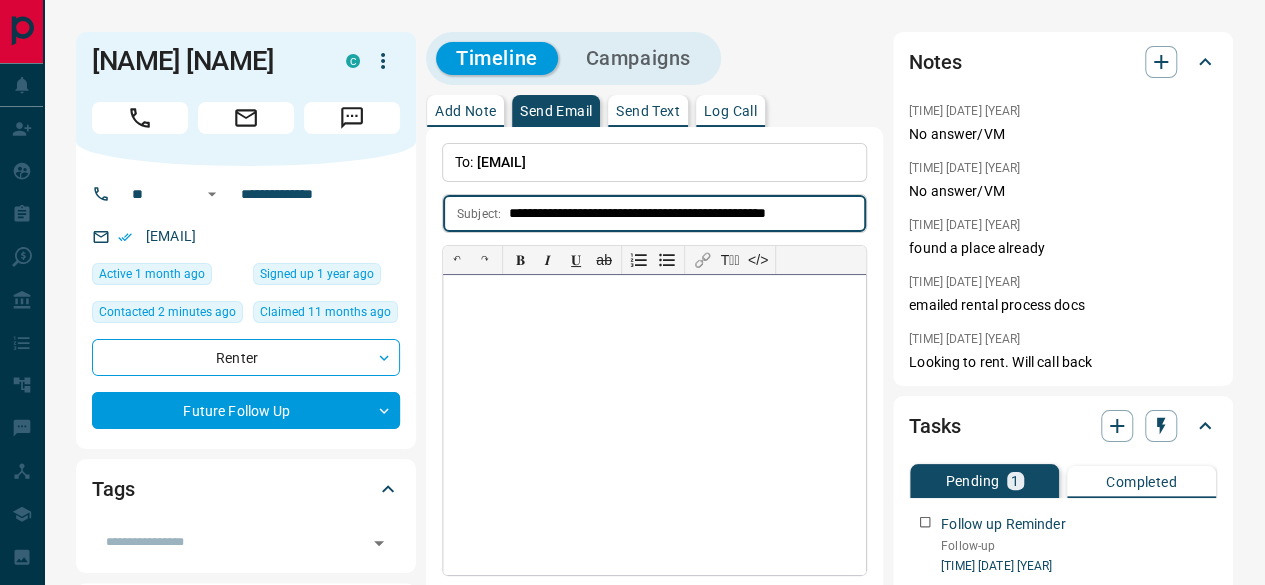 click at bounding box center [654, 425] 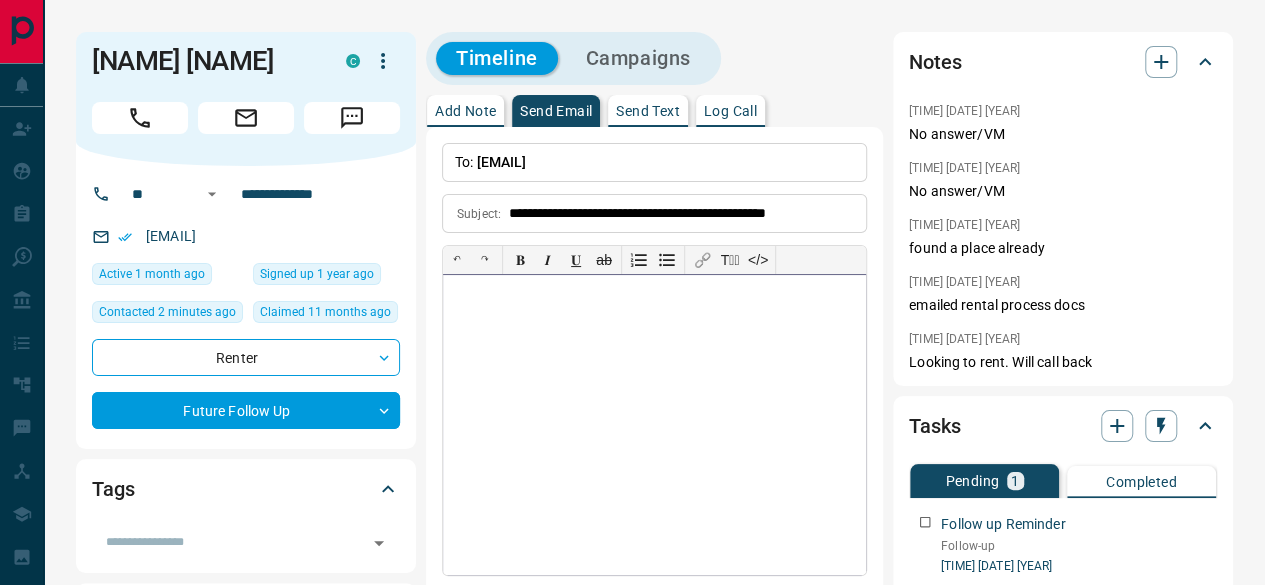 click at bounding box center (654, 425) 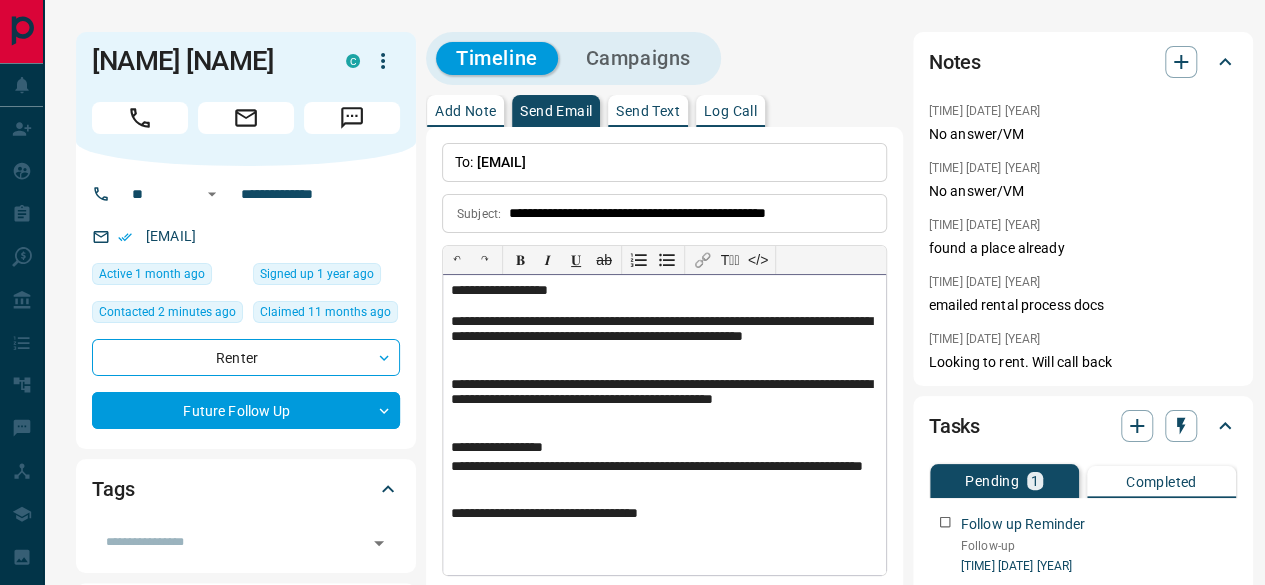 click on "**********" at bounding box center (664, 291) 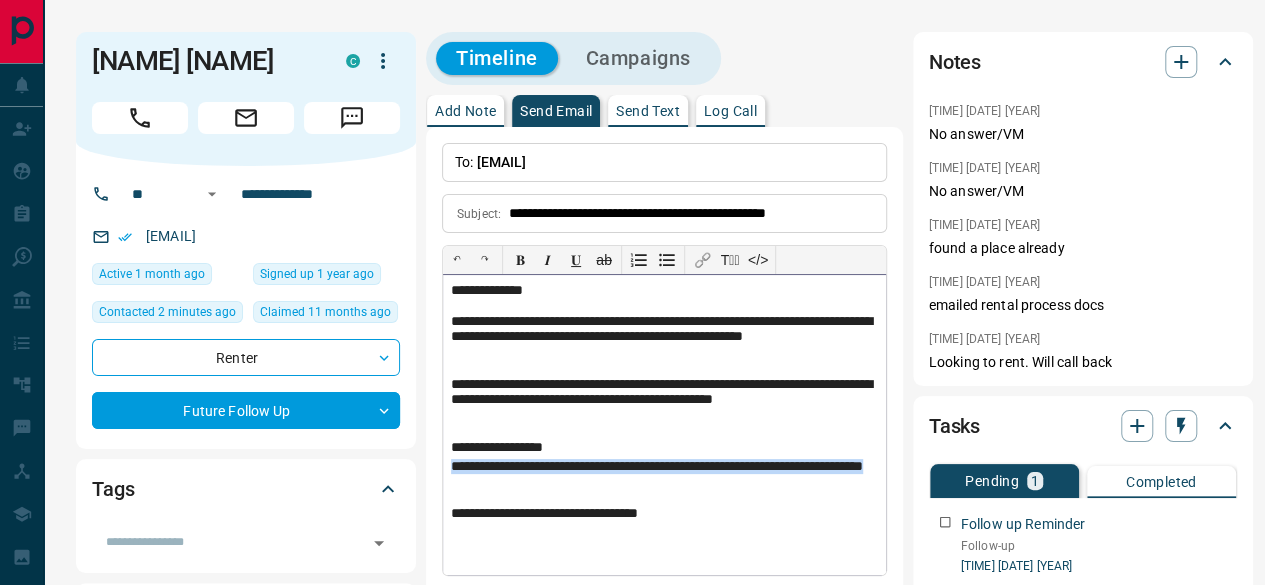 drag, startPoint x: 548, startPoint y: 470, endPoint x: 408, endPoint y: 455, distance: 140.80128 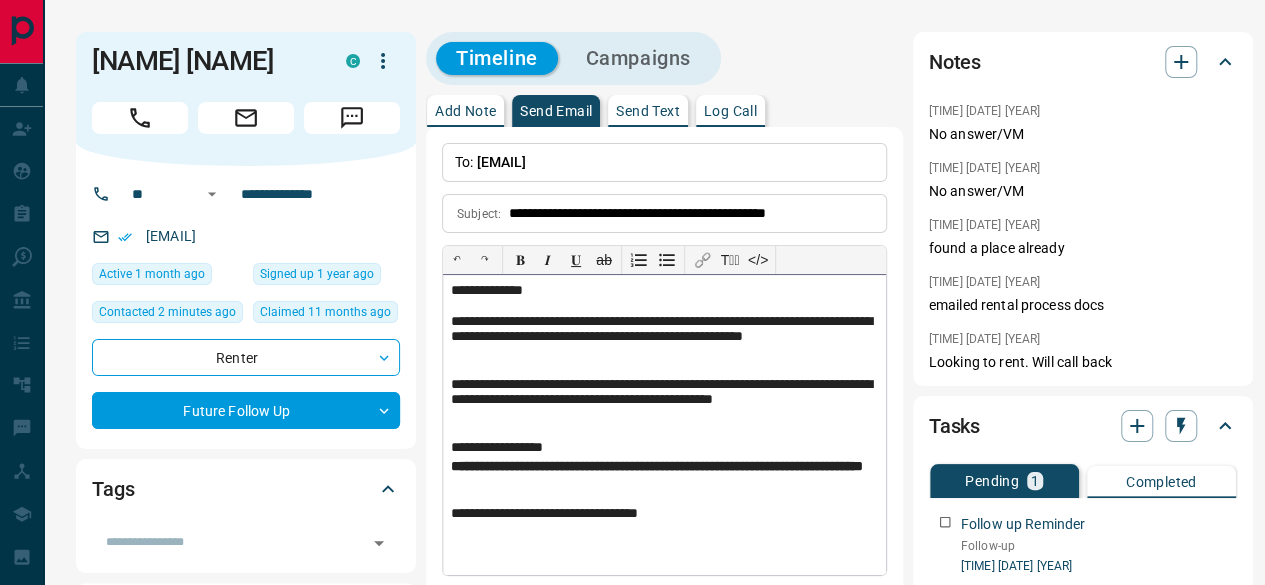 drag, startPoint x: 687, startPoint y: 503, endPoint x: 744, endPoint y: 493, distance: 57.870544 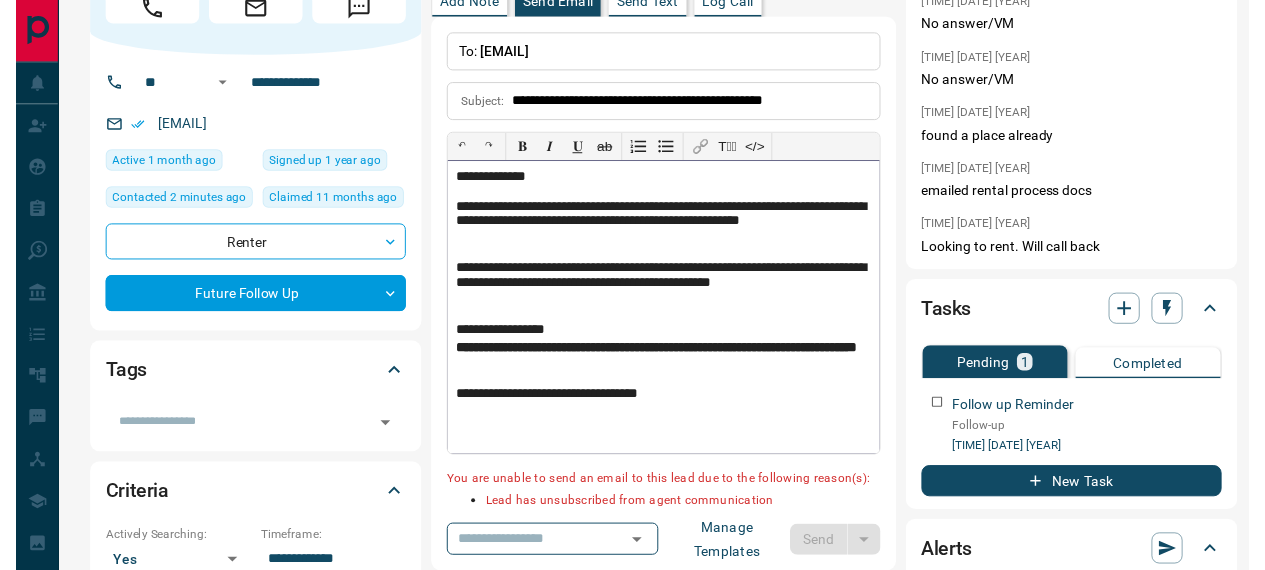 scroll, scrollTop: 0, scrollLeft: 0, axis: both 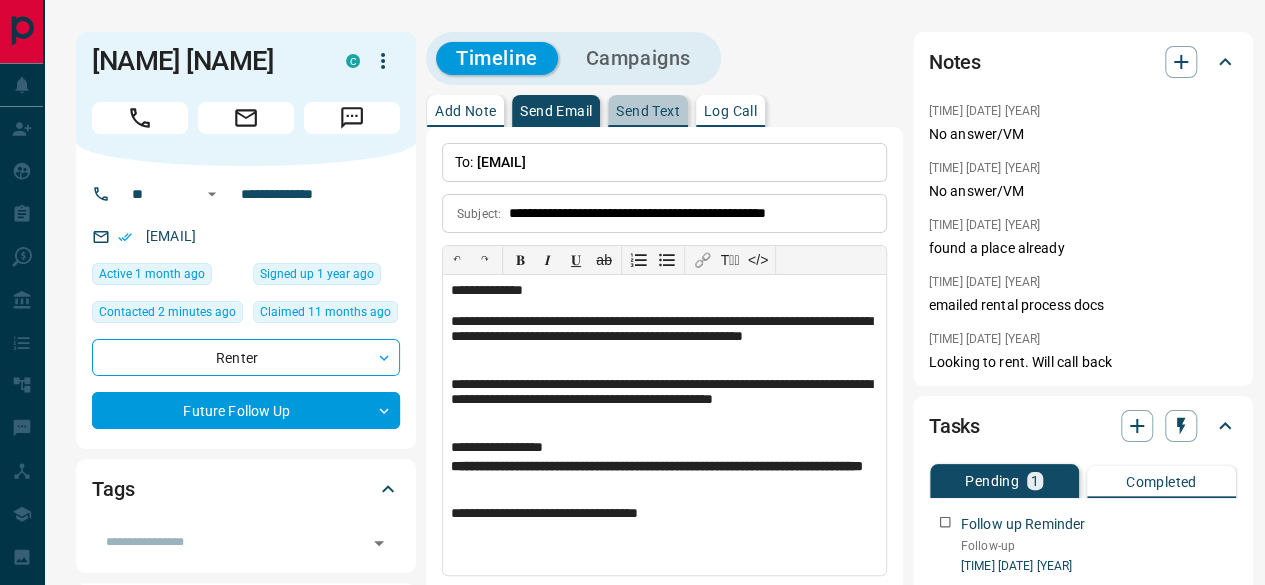 click on "Send Text" at bounding box center [648, 111] 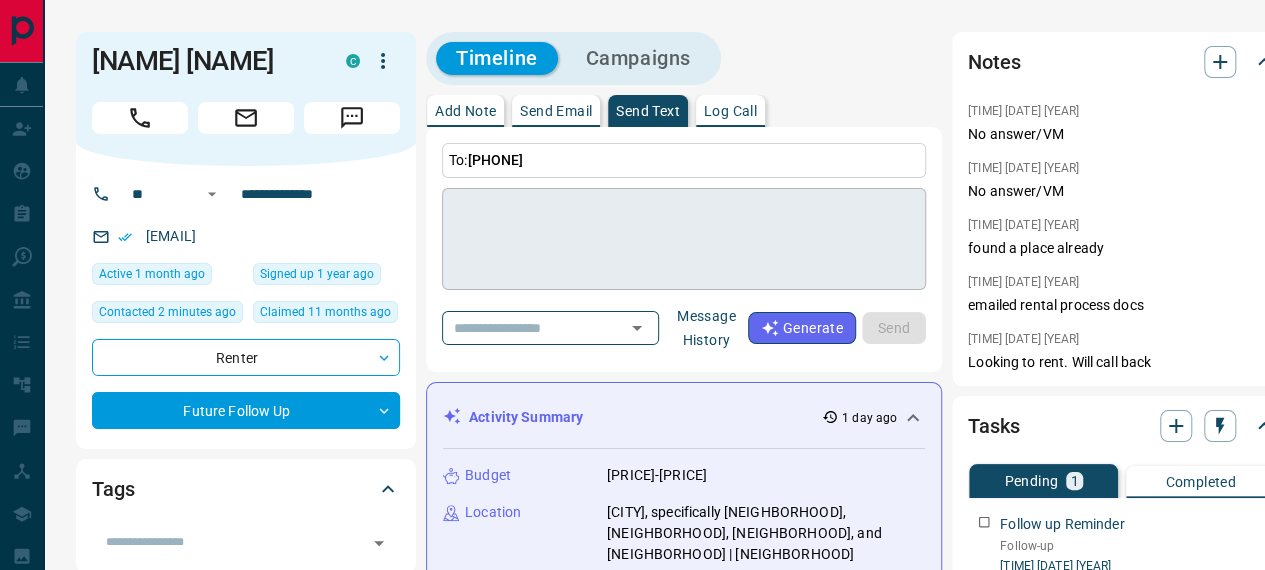 click at bounding box center [684, 239] 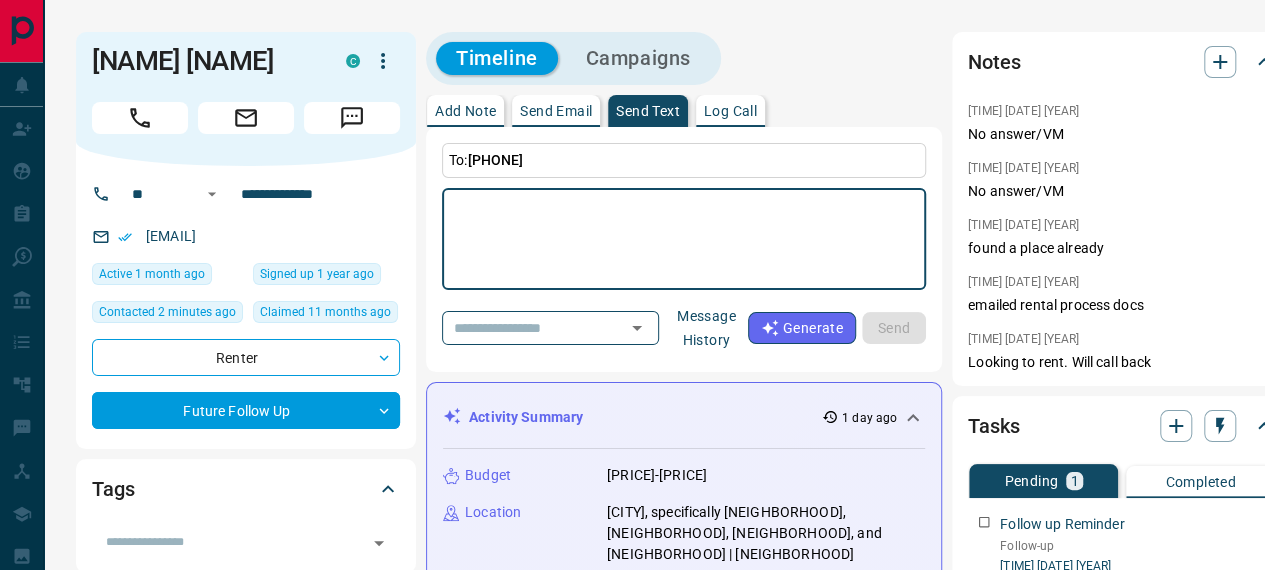 paste on "**********" 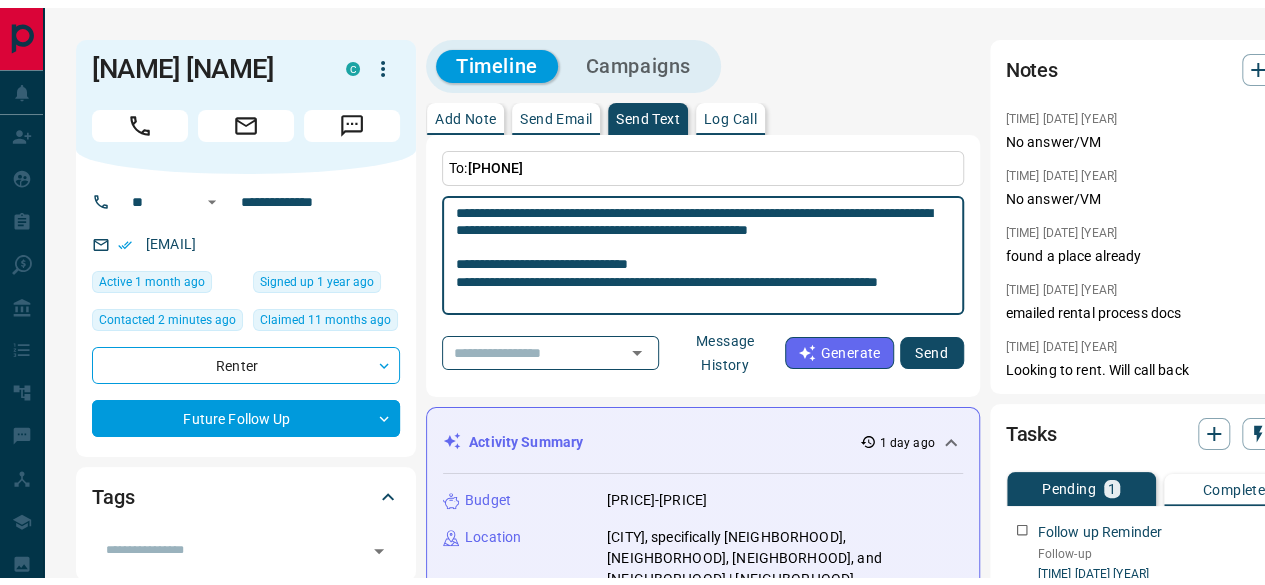 scroll, scrollTop: 0, scrollLeft: 0, axis: both 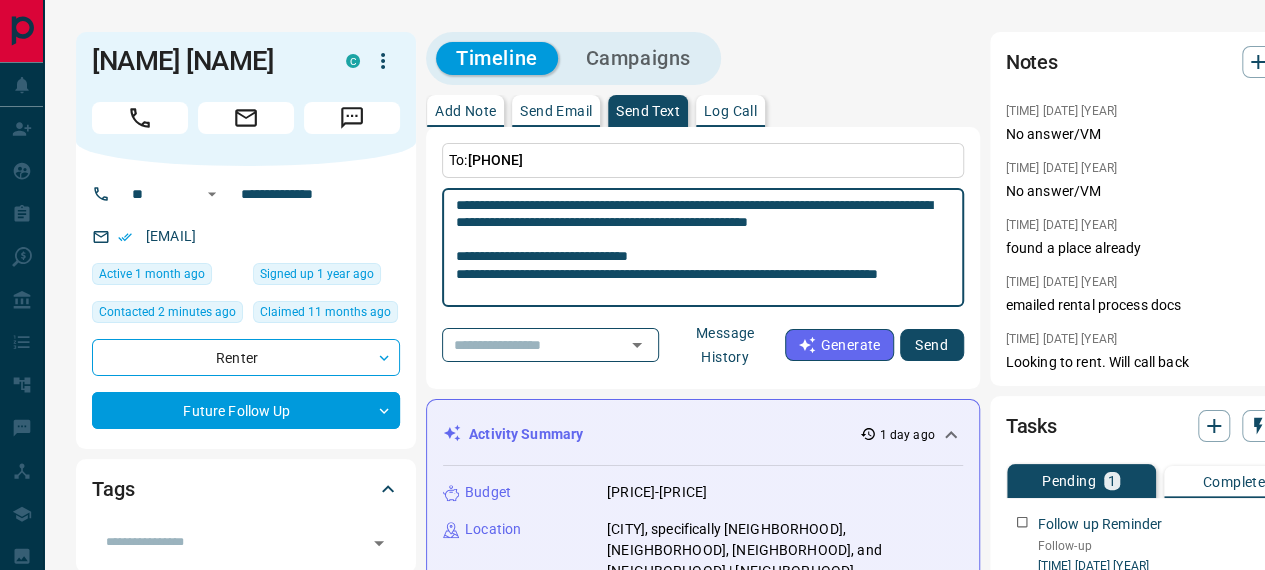 click on "**********" at bounding box center [703, 248] 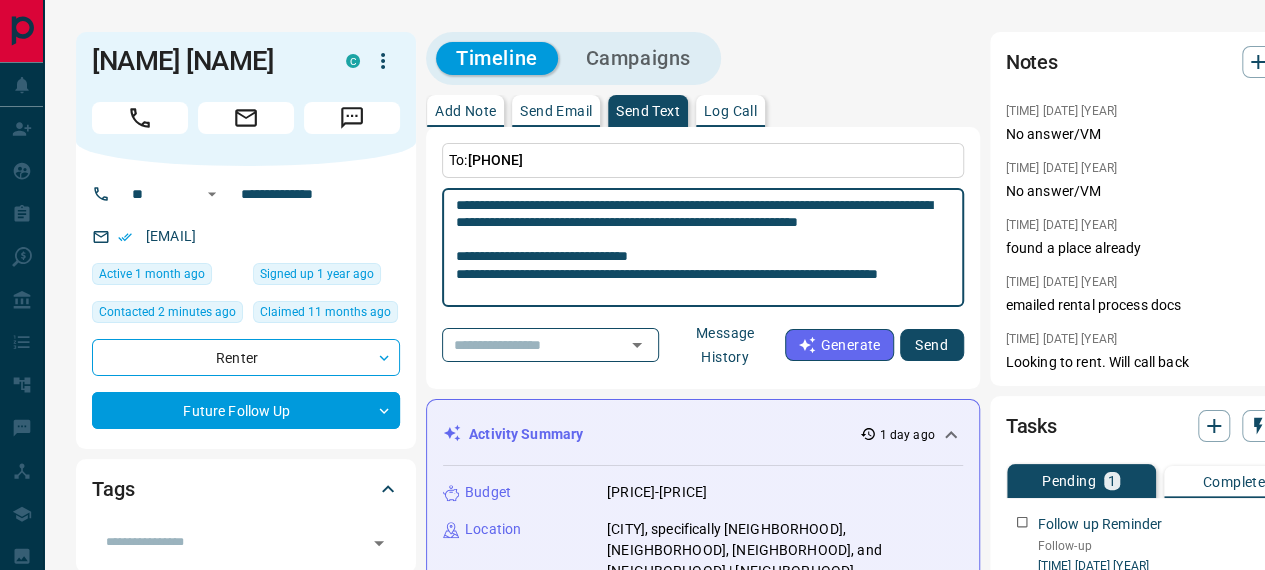 type on "**********" 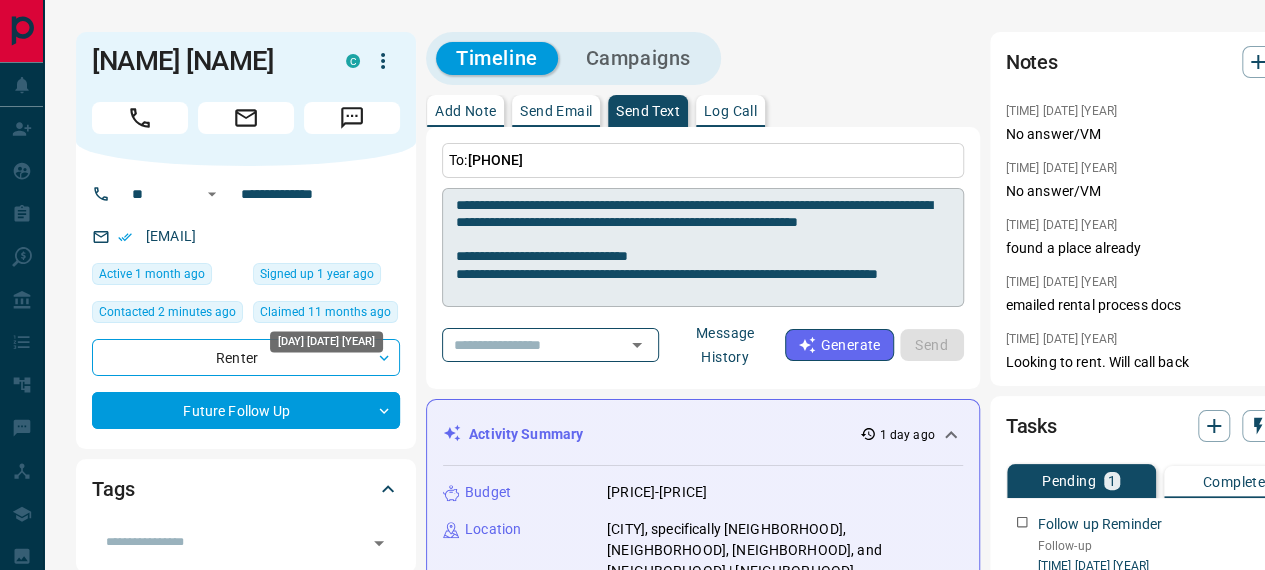 type 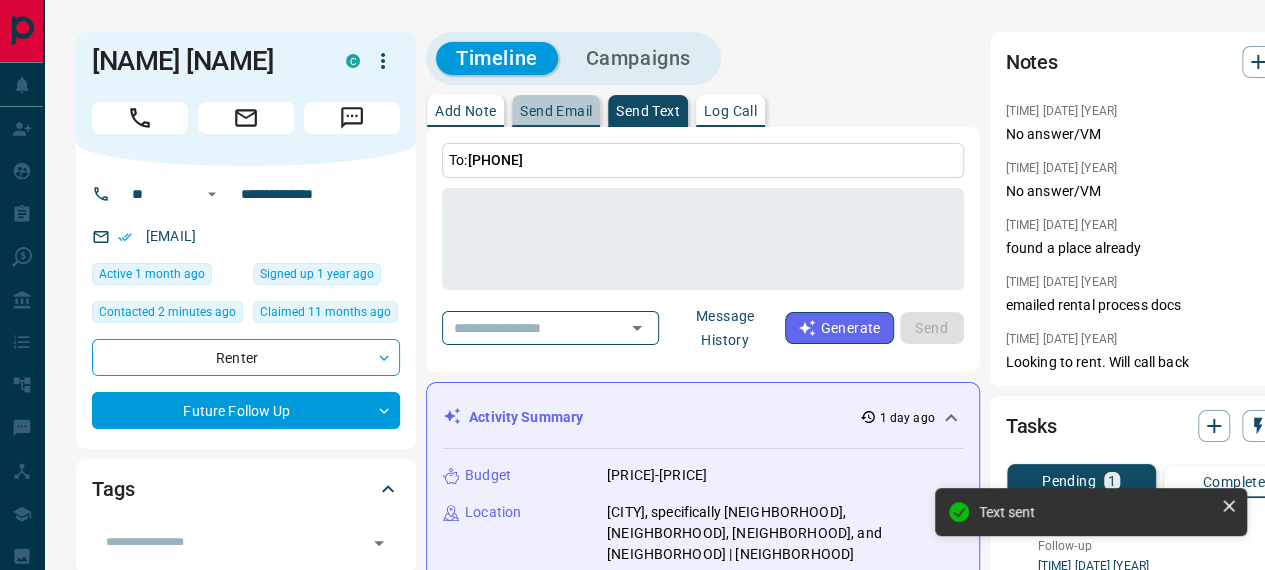 click on "Send Email" at bounding box center (556, 111) 